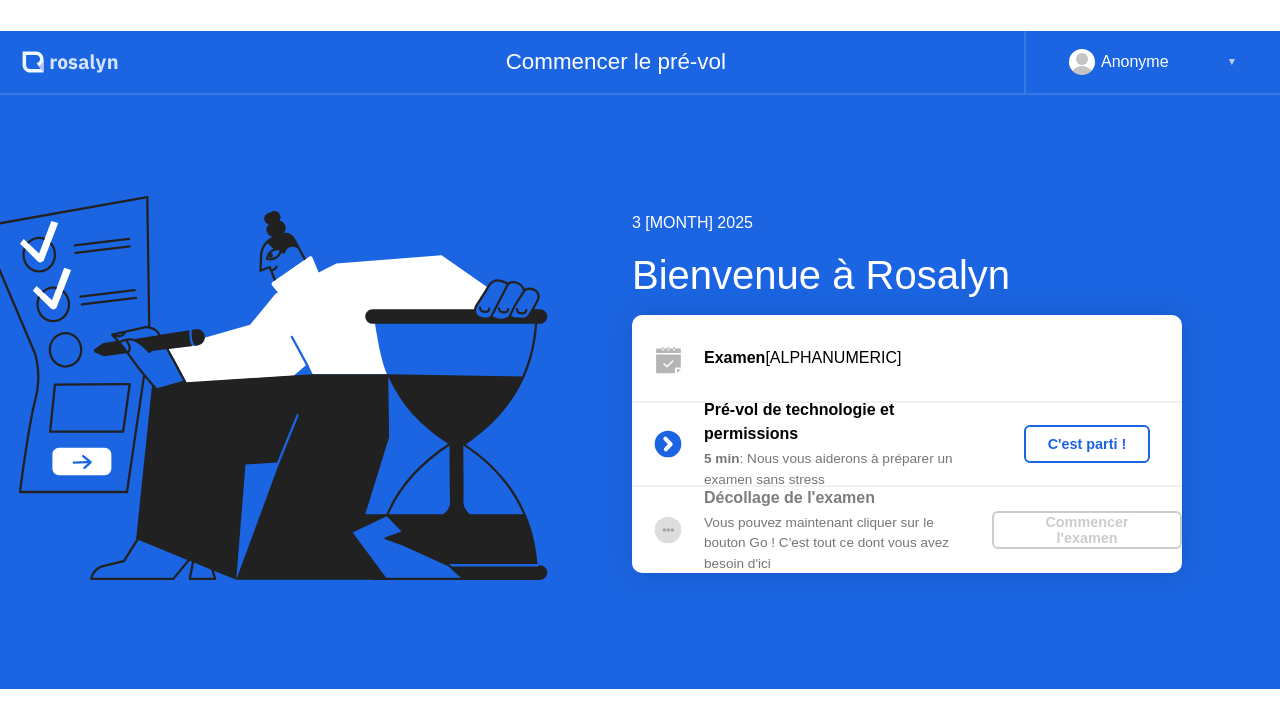 scroll, scrollTop: 0, scrollLeft: 0, axis: both 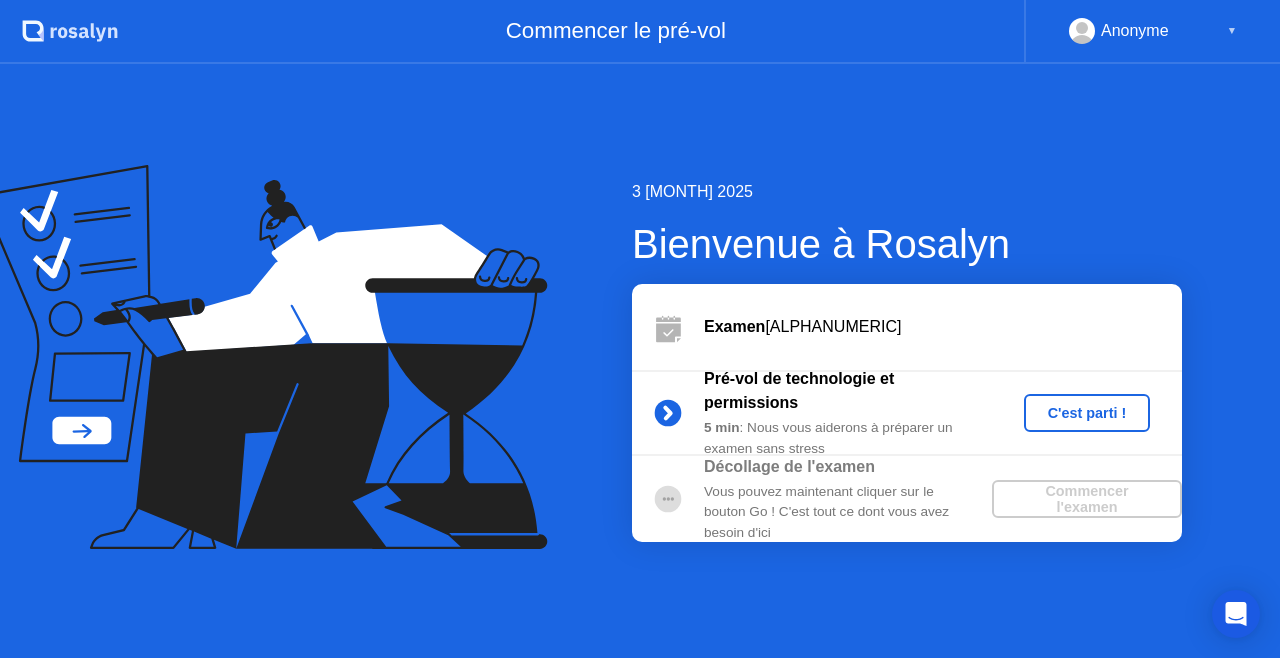 click on "C'est parti !" 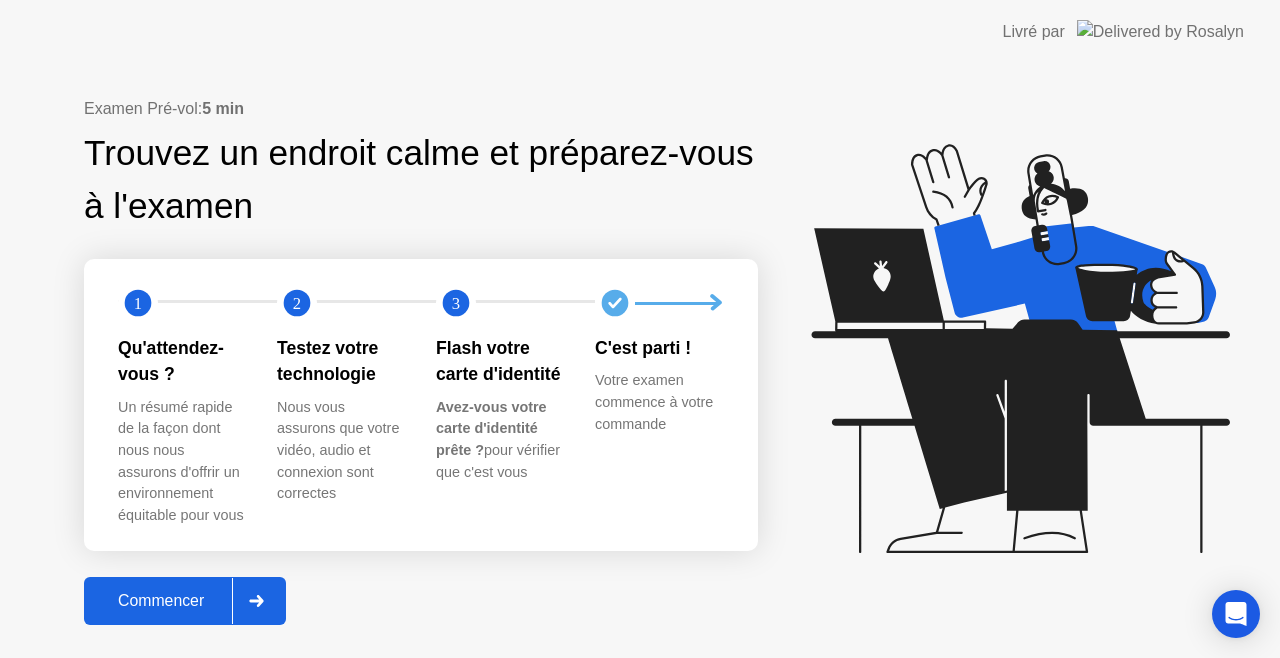 click on "Commencer" 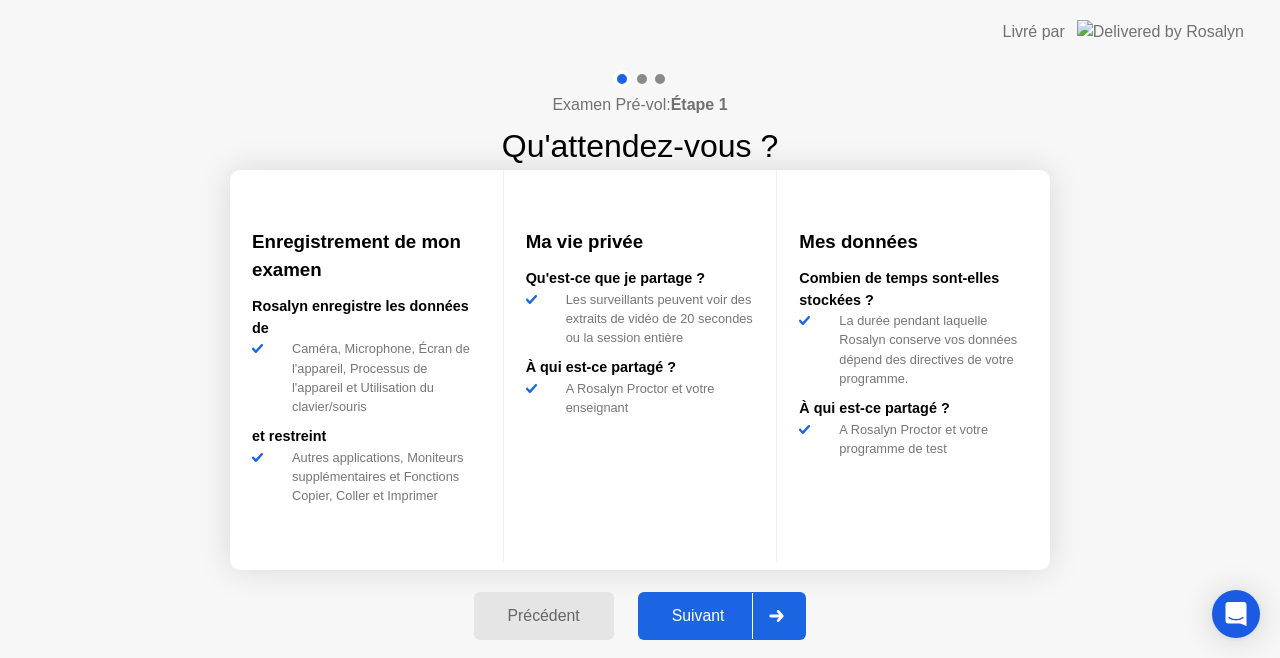 click on "Suivant" 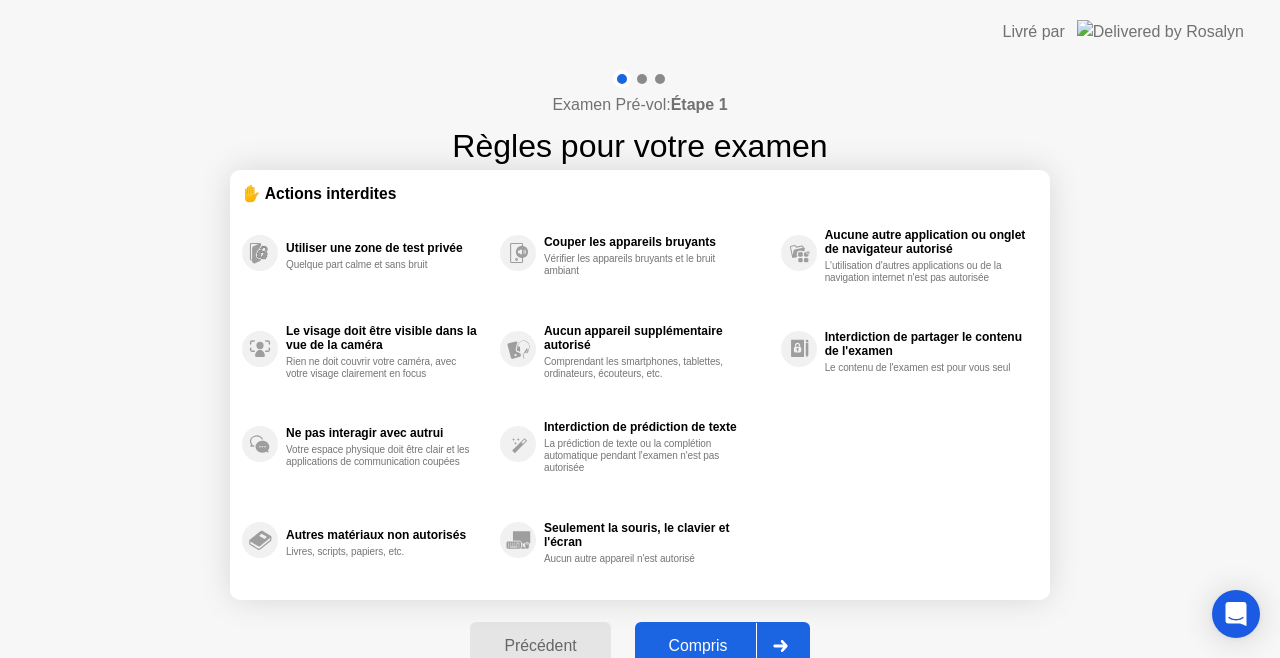 click on "Compris" 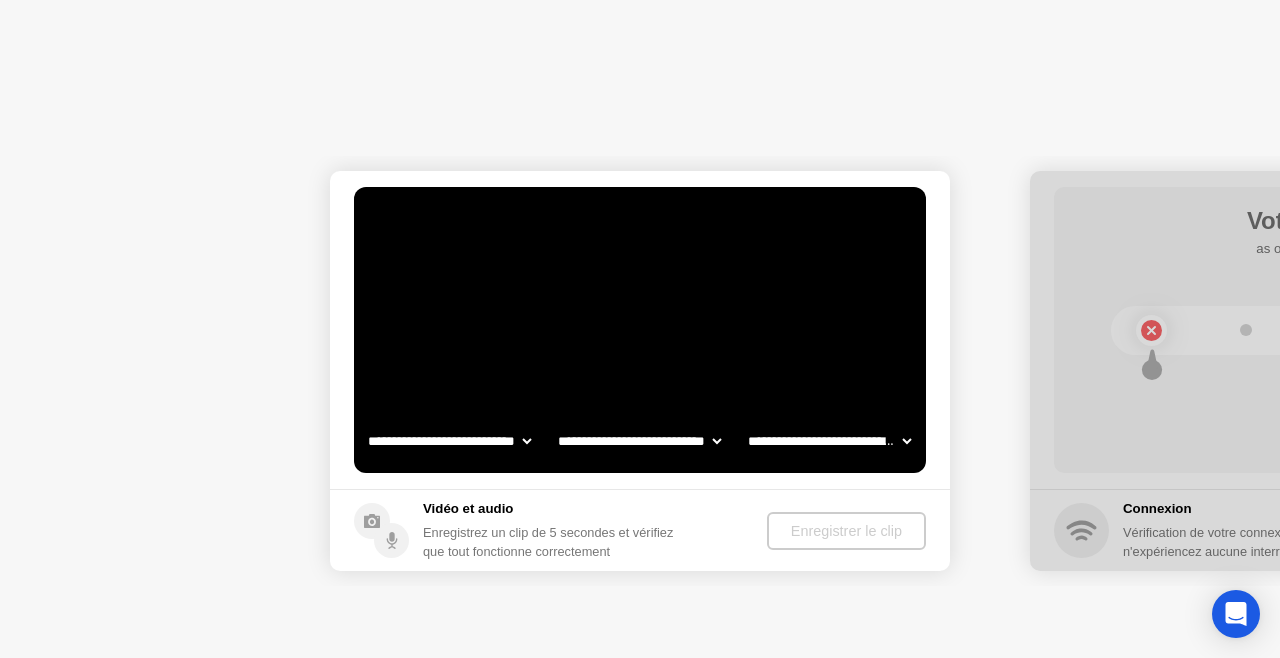 select on "**********" 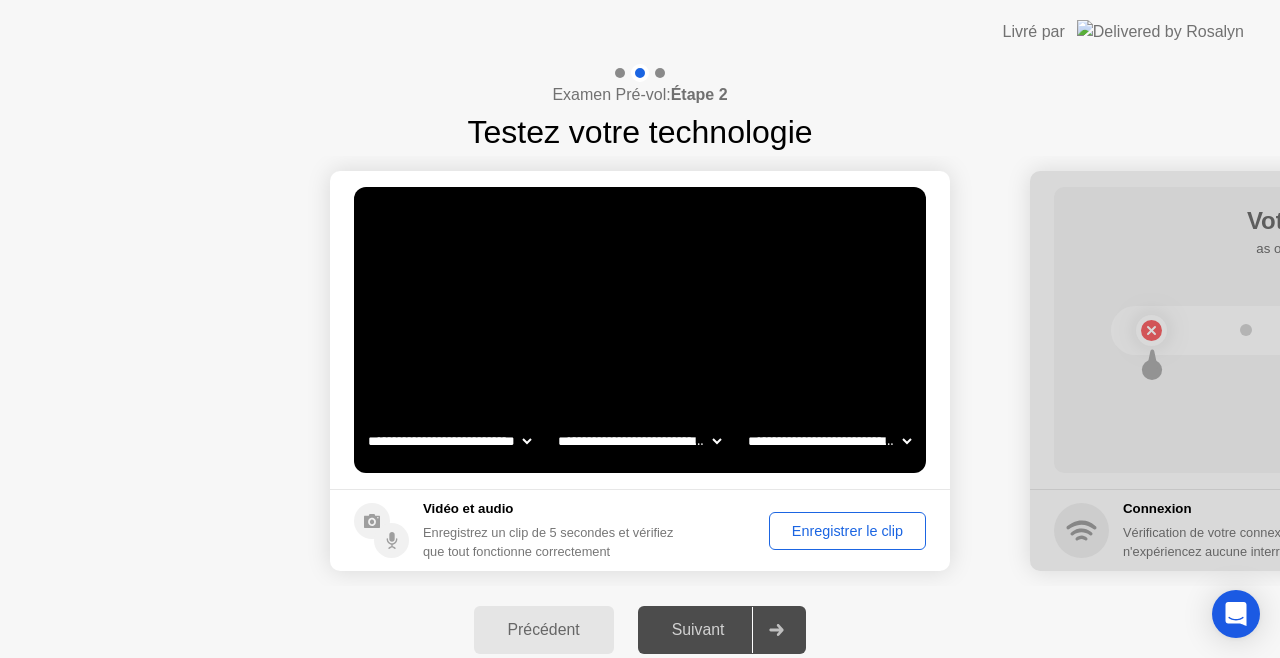 click on "Enregistrer le clip" 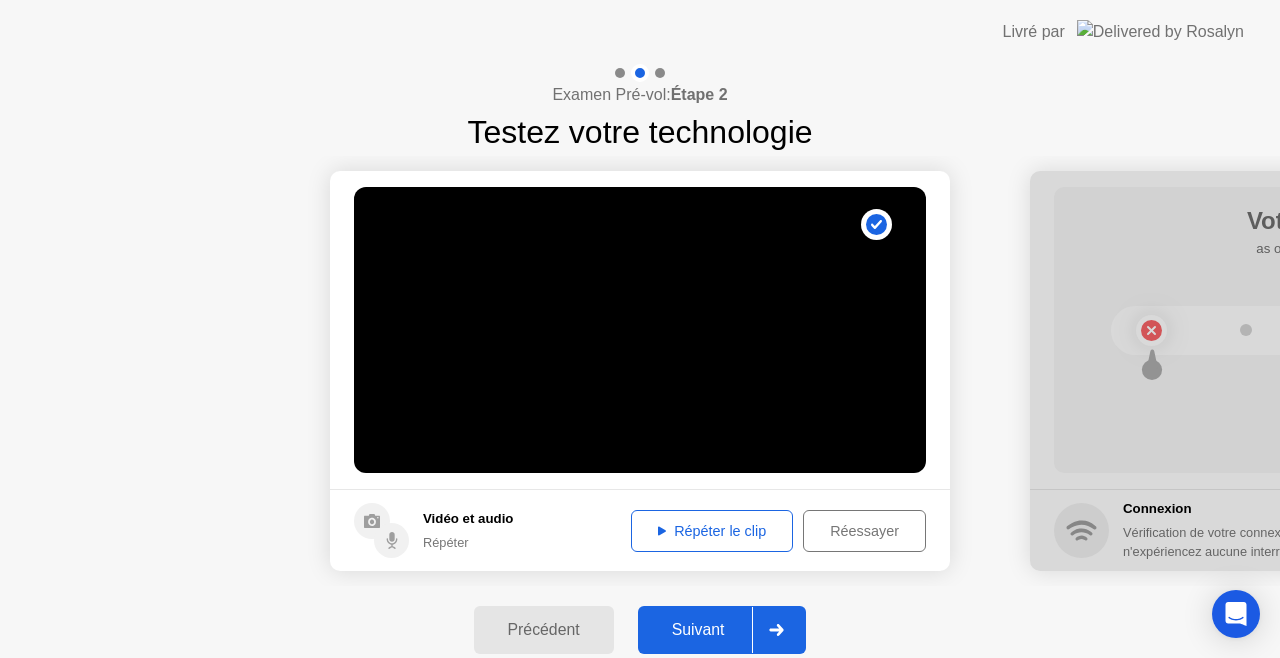 click on "Répéter le clip" 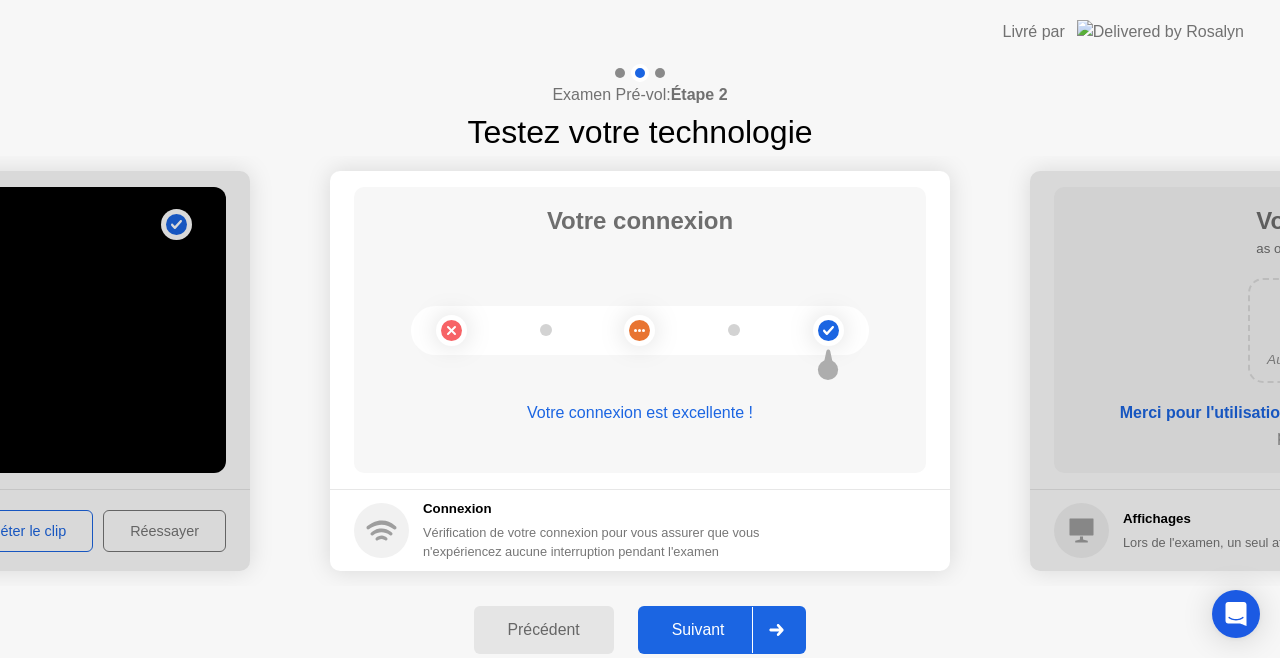 click on "Suivant" 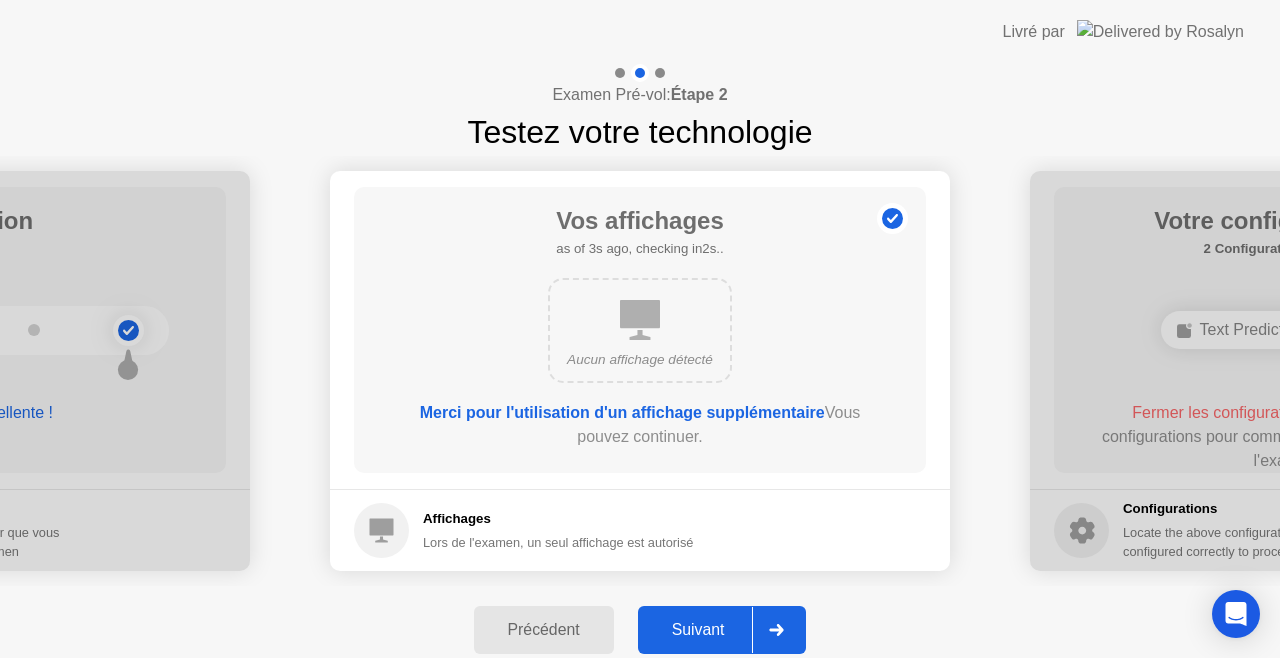 click on "Suivant" 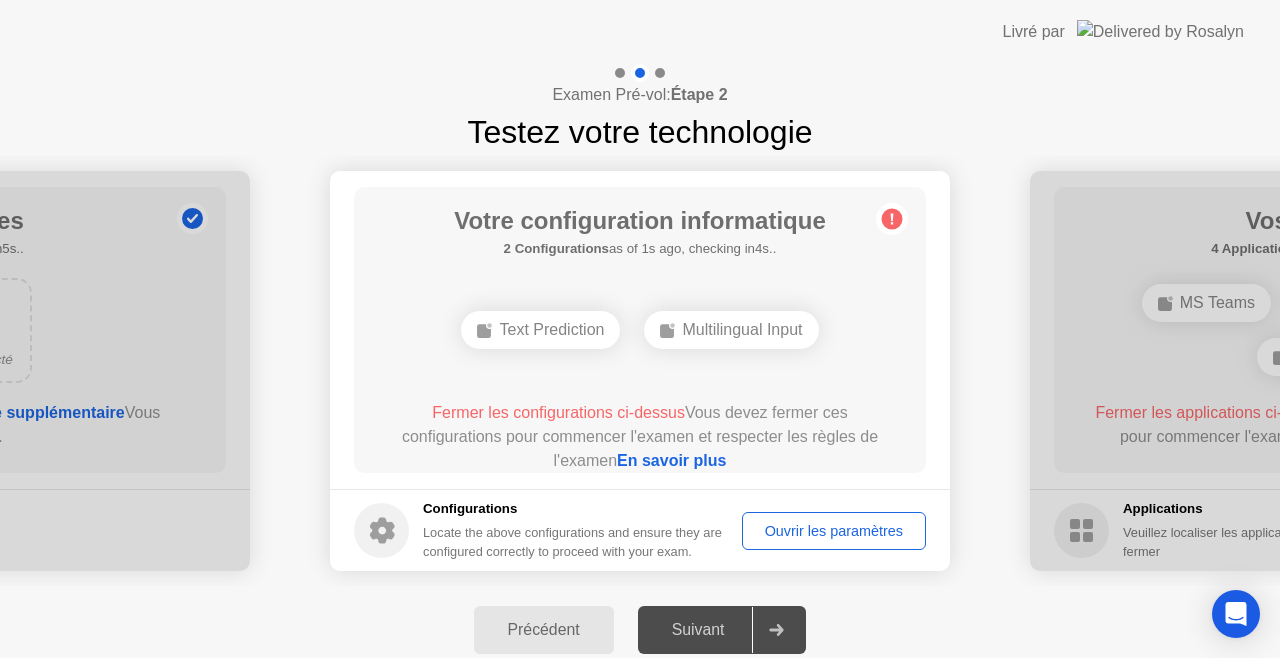 click on "Configurations Locate the above configurations and ensure they are configured correctly to proceed with your exam. Ouvrir les paramètres" 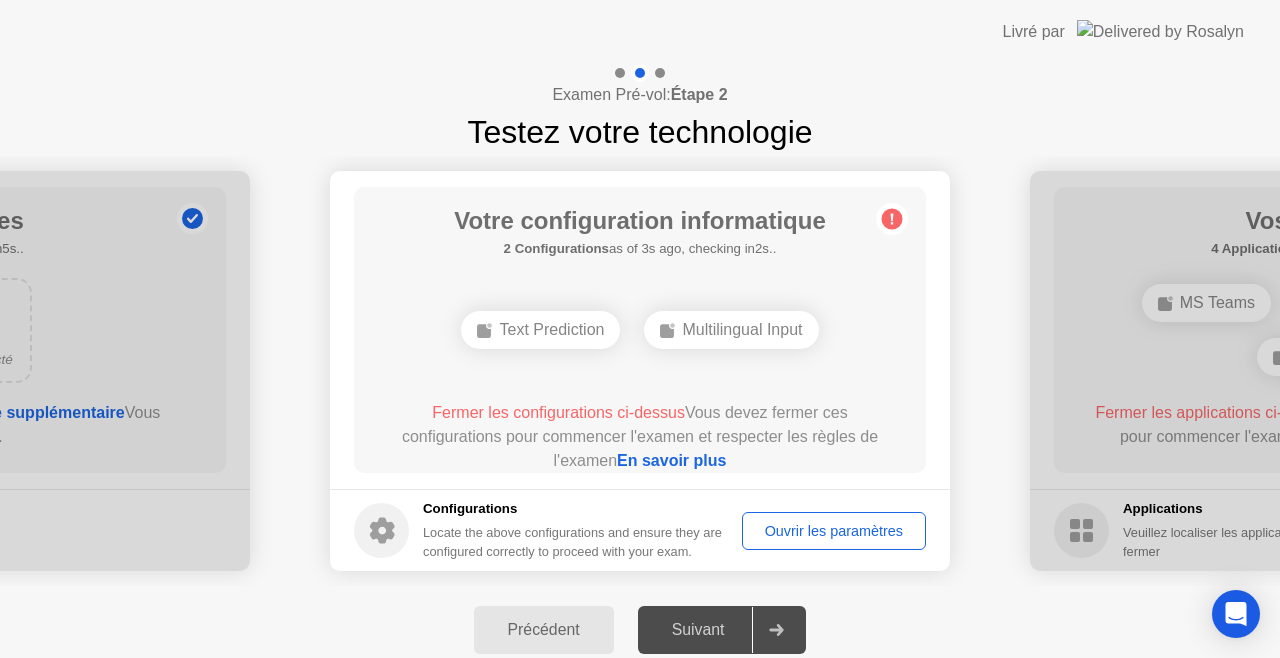 click on "Ouvrir les paramètres" 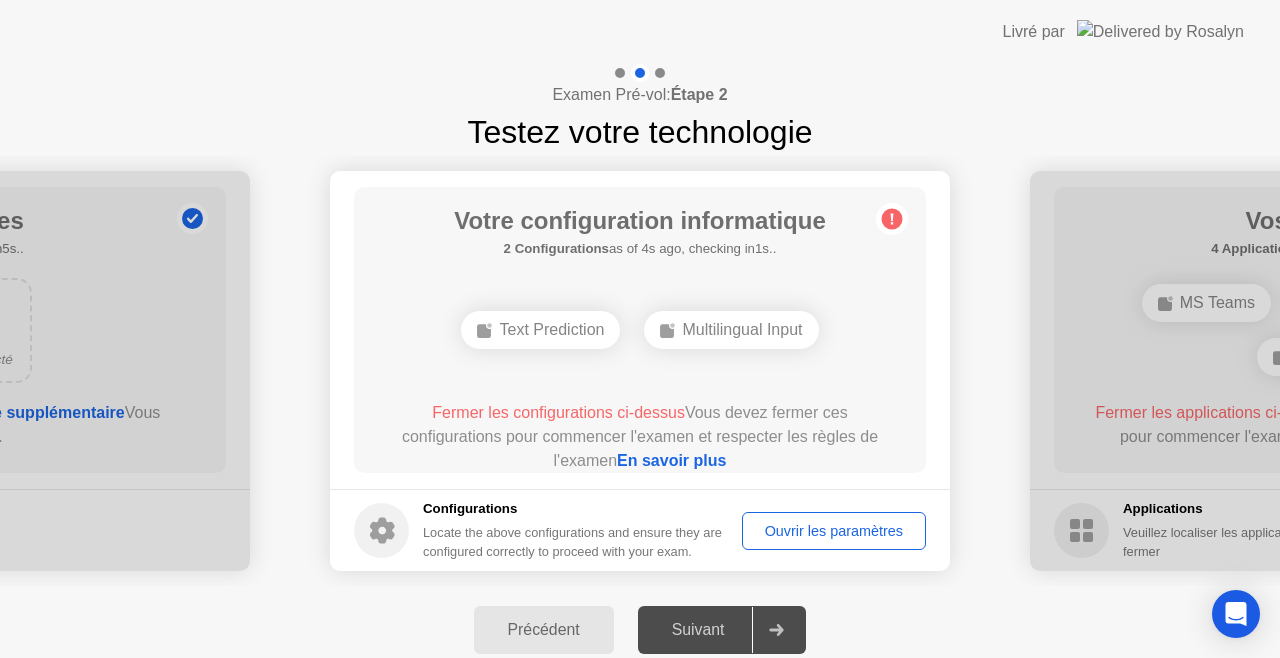 click on "Multilingual Input" 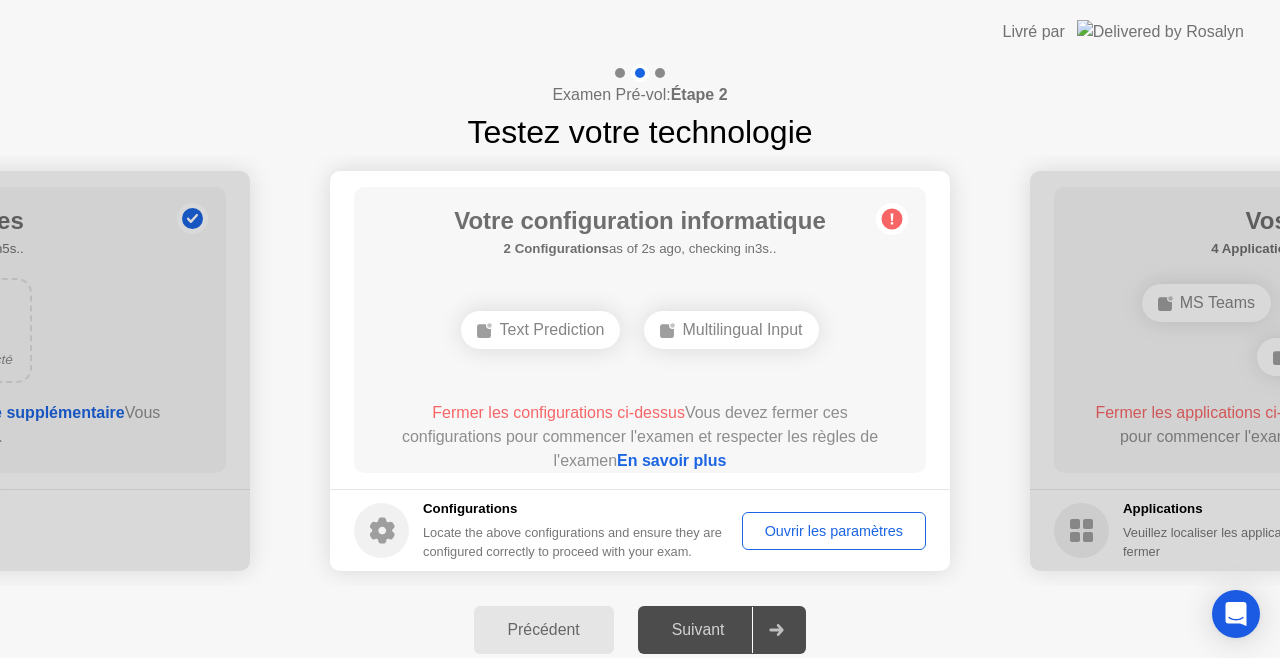 click on "Multilingual Input" 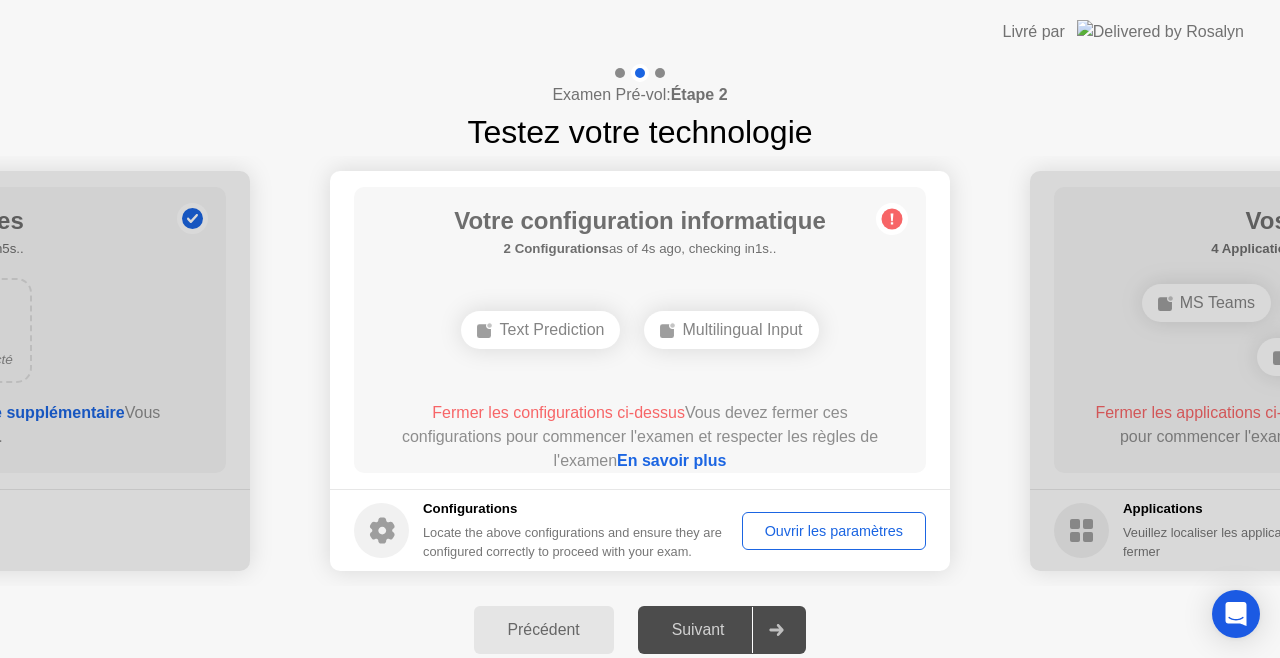 click 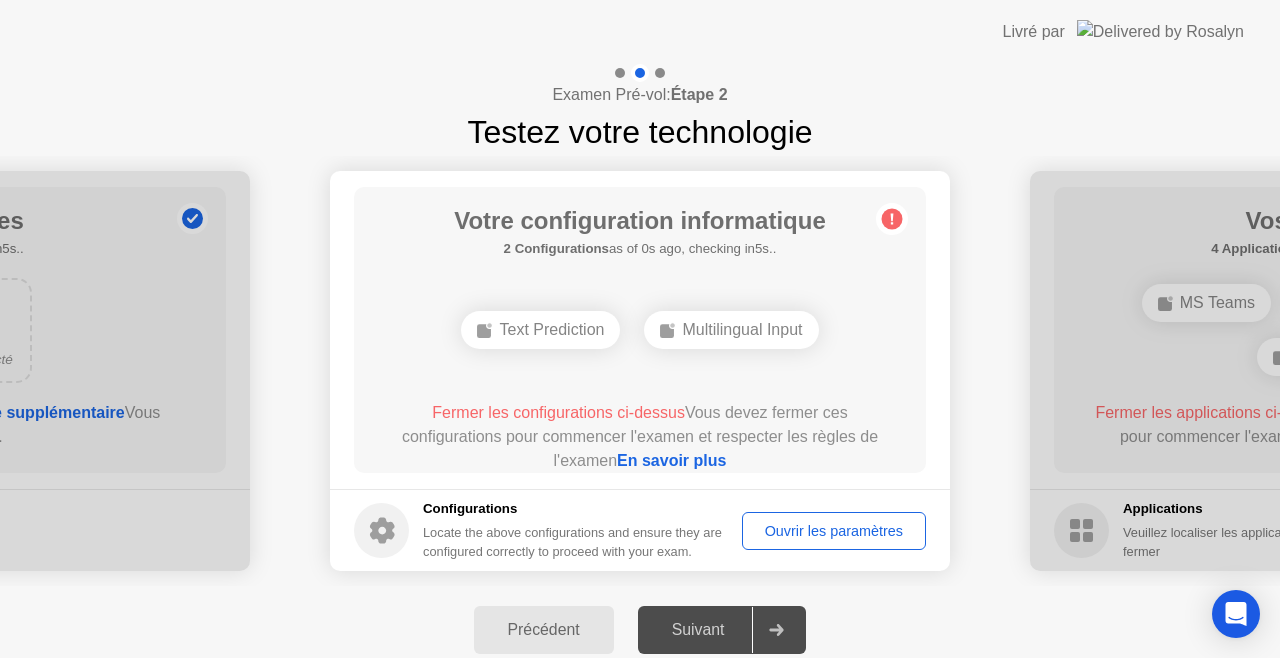 click 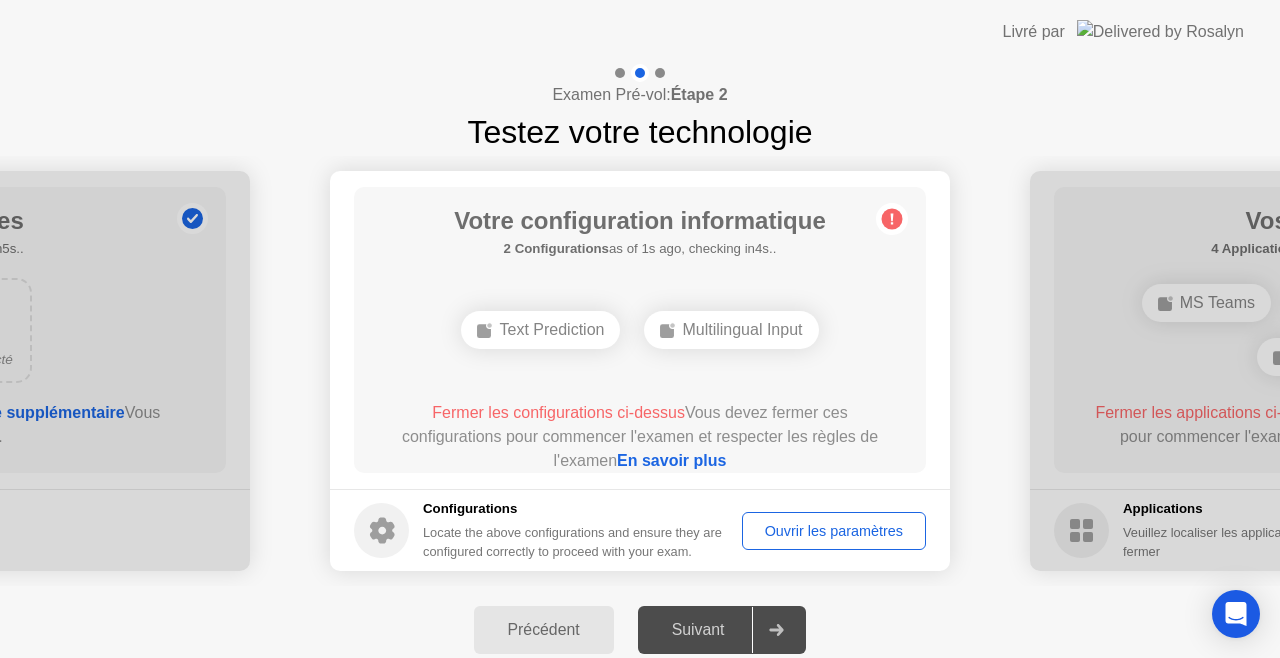 click on "Ouvrir les paramètres" 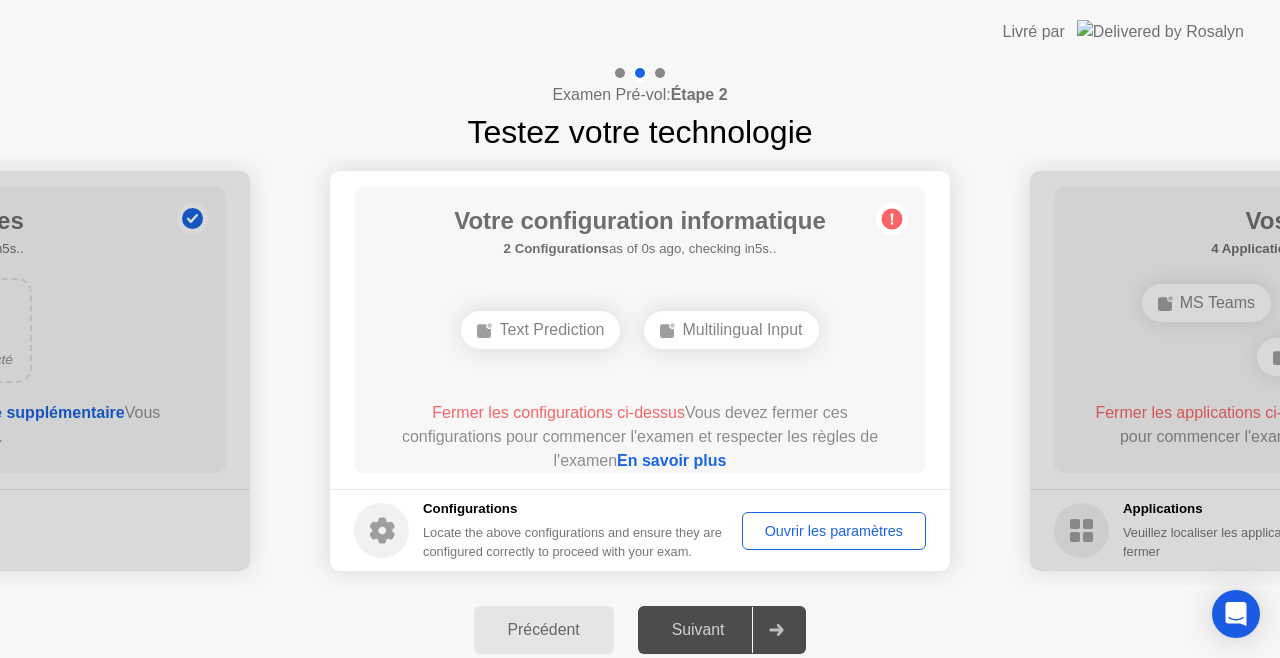 click on "Multilingual Input" 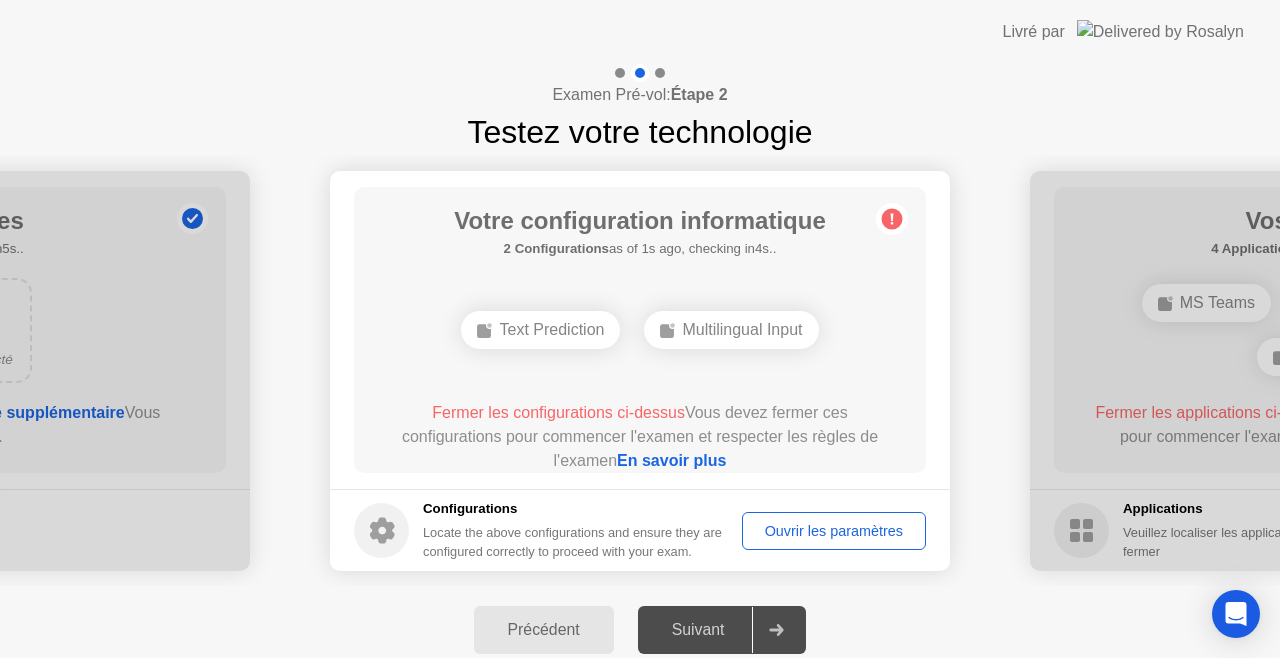 click on "Ouvrir les paramètres" 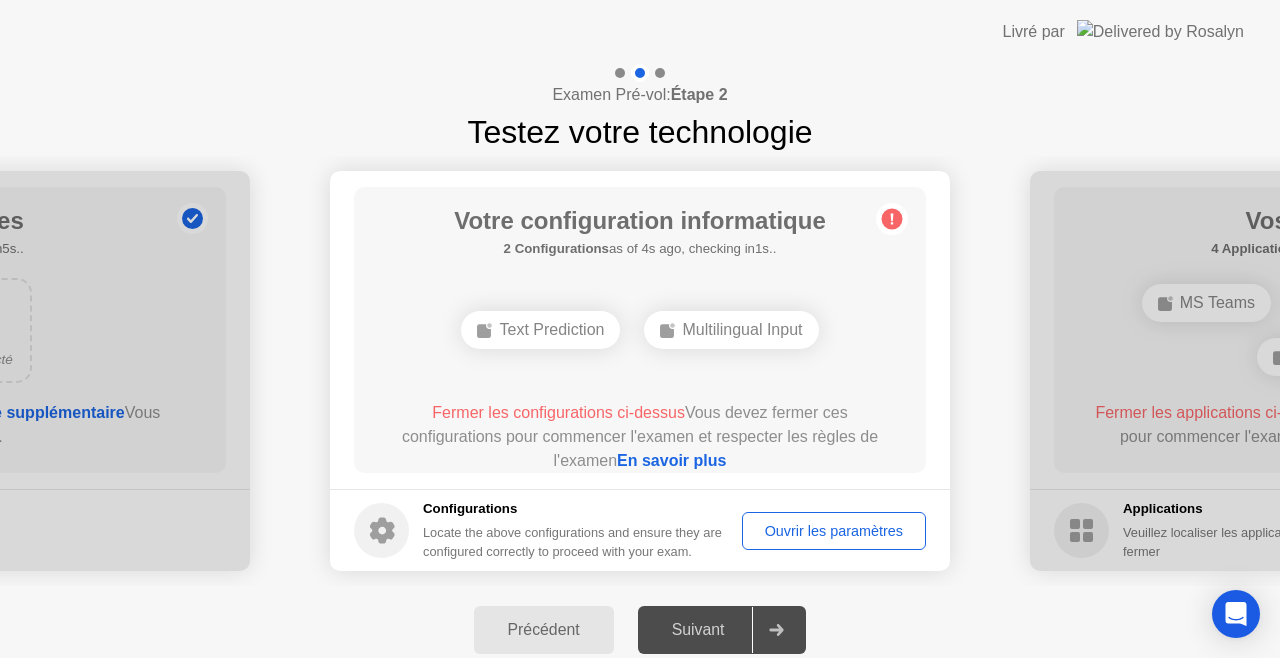 click 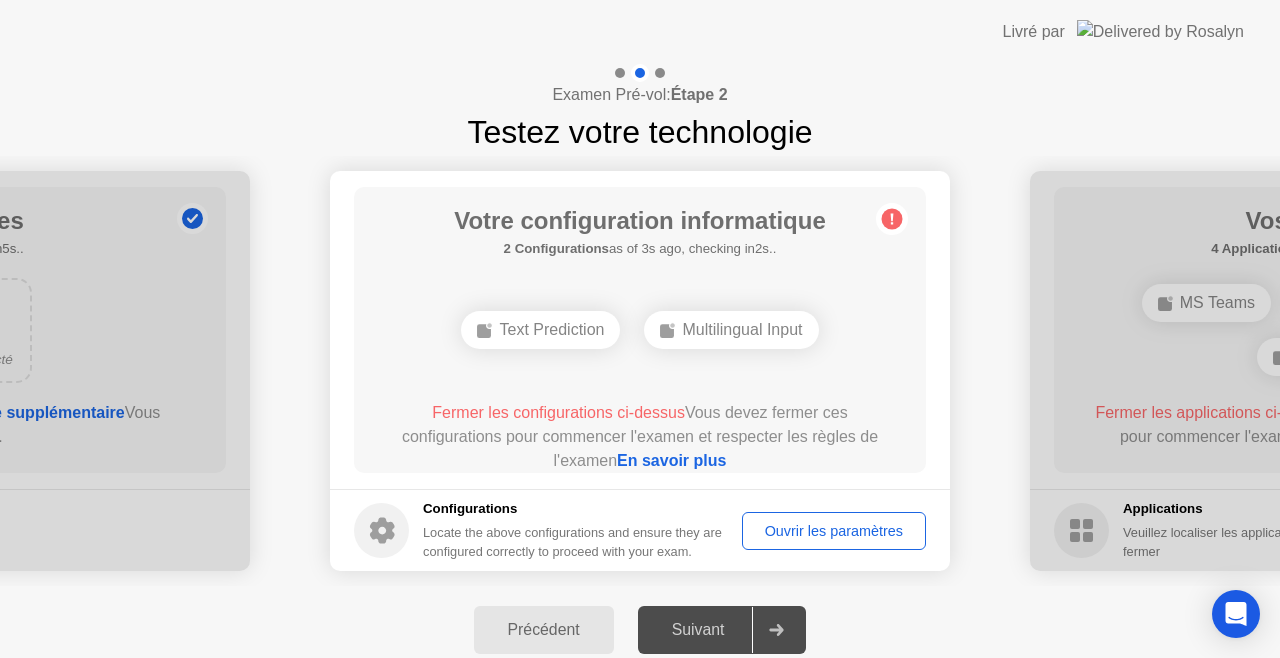 click on "Ouvrir les paramètres" 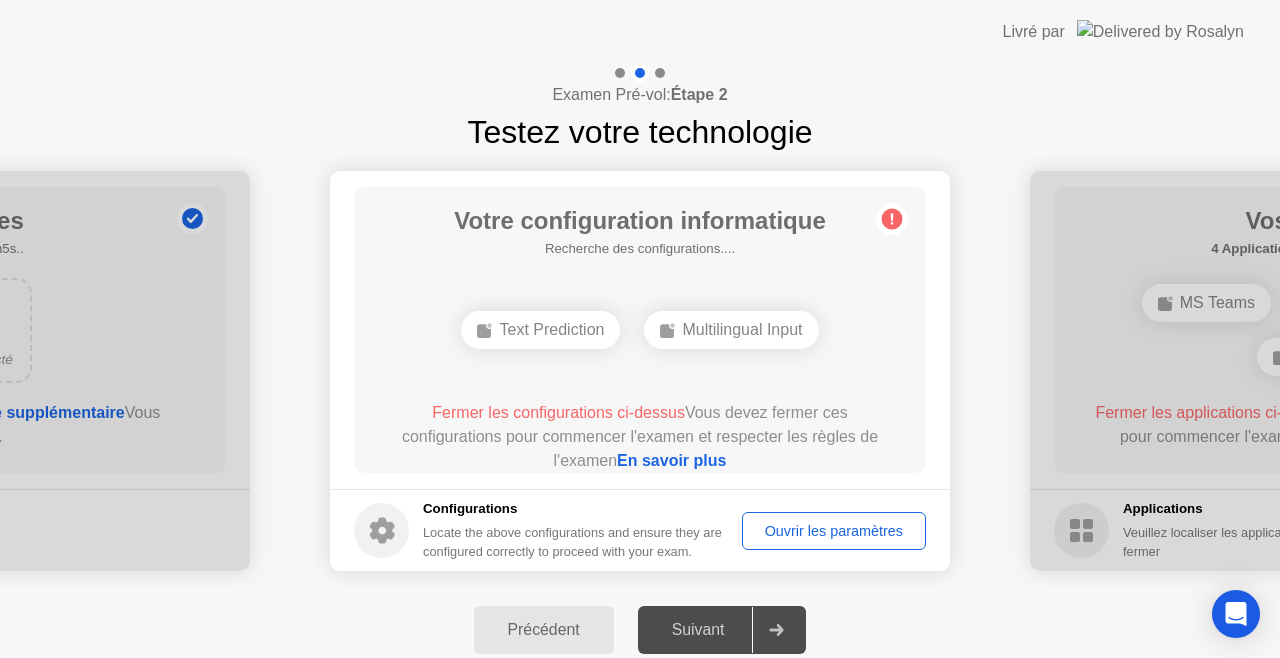 click on "Ouvrir les paramètres" 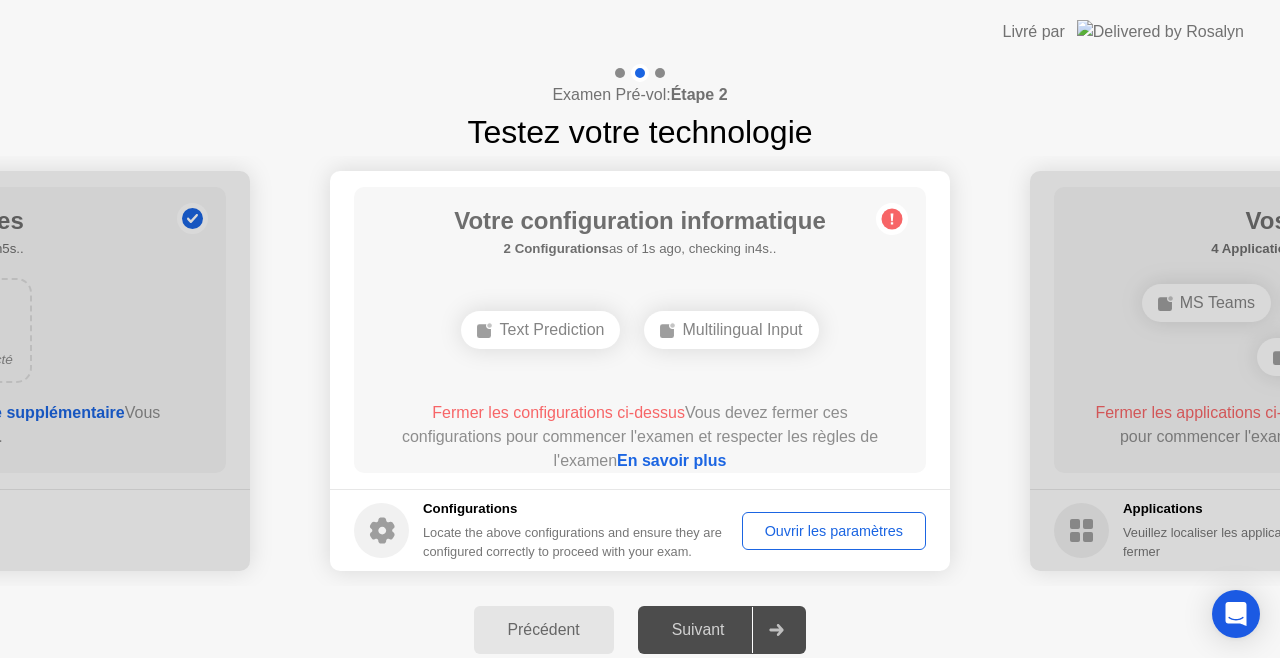 click on "Ouvrir les paramètres" 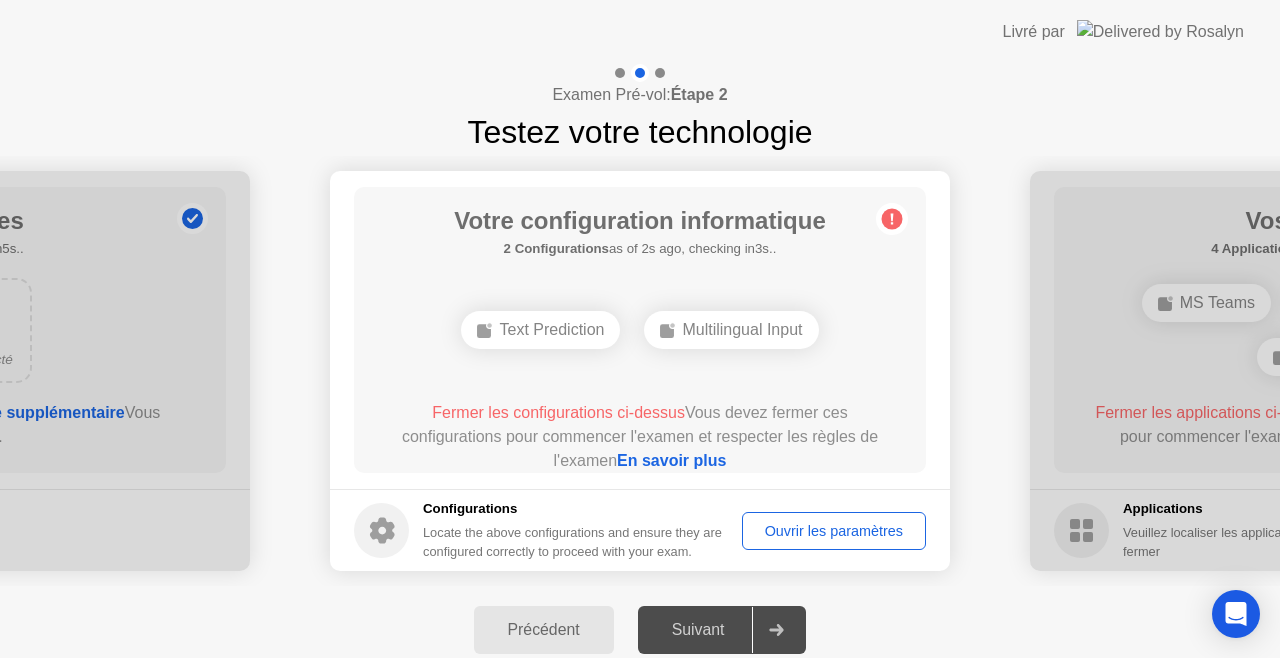click on "Ouvrir les paramètres" 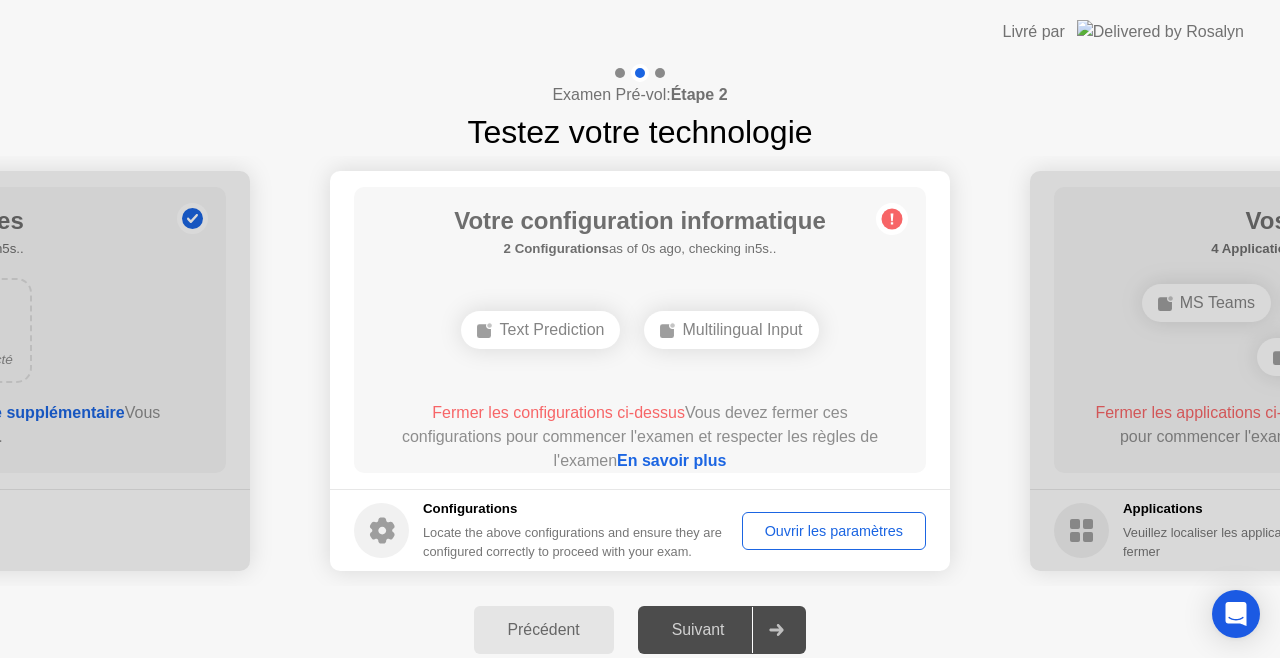 click on "Ouvrir les paramètres" 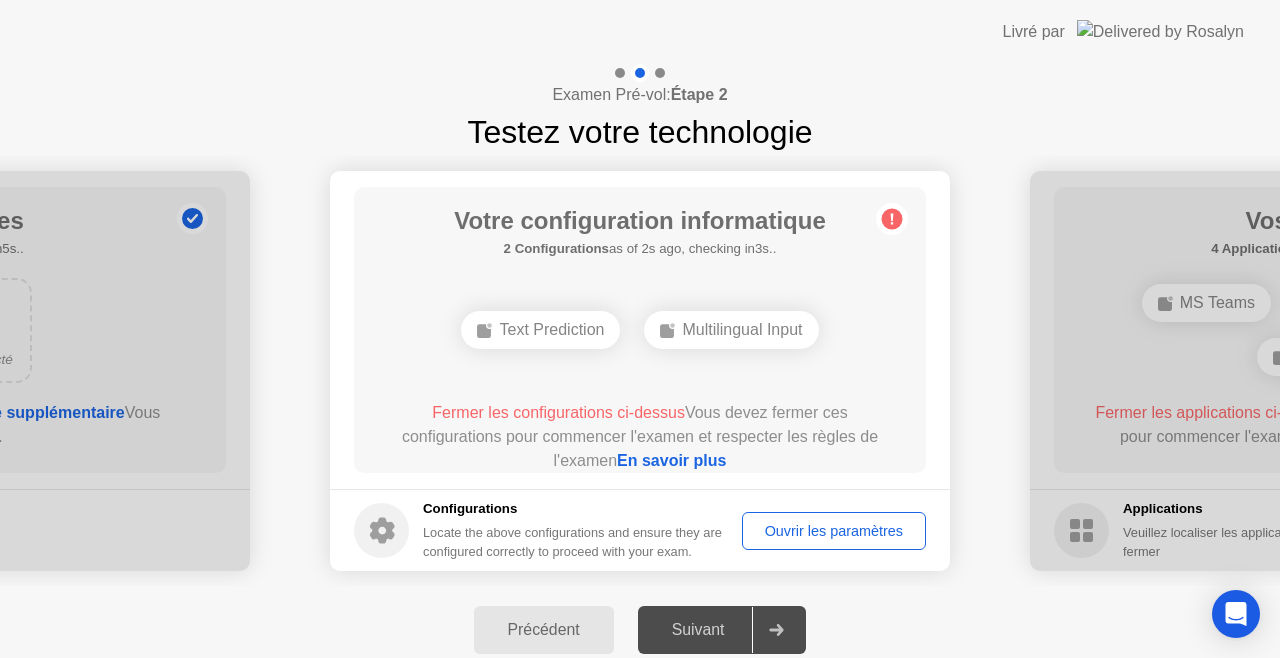 click on "En savoir plus" 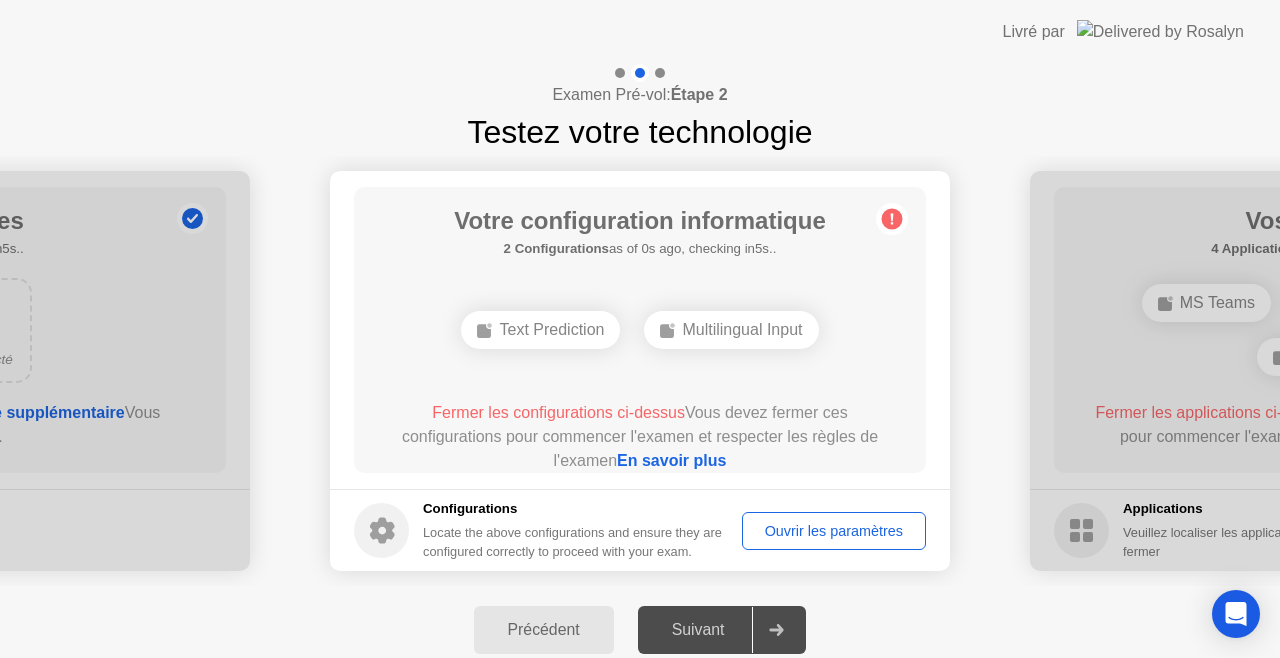 click 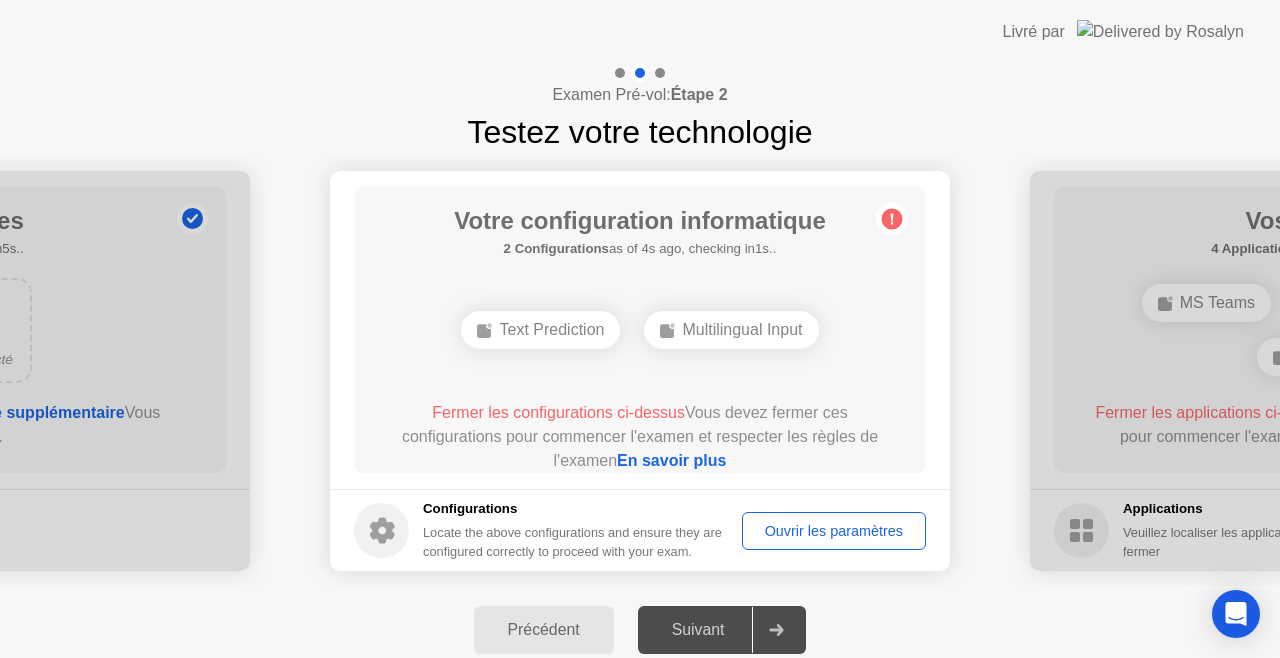 click on "En savoir plus" 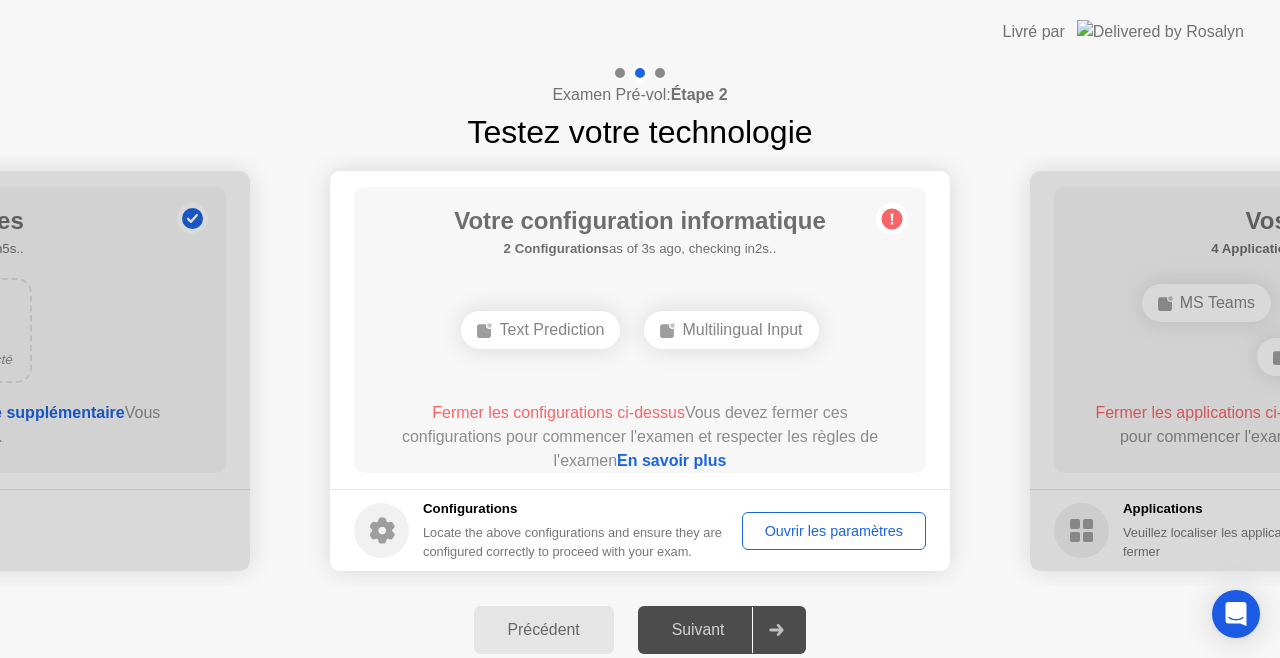 click on "Ouvrir les paramètres" 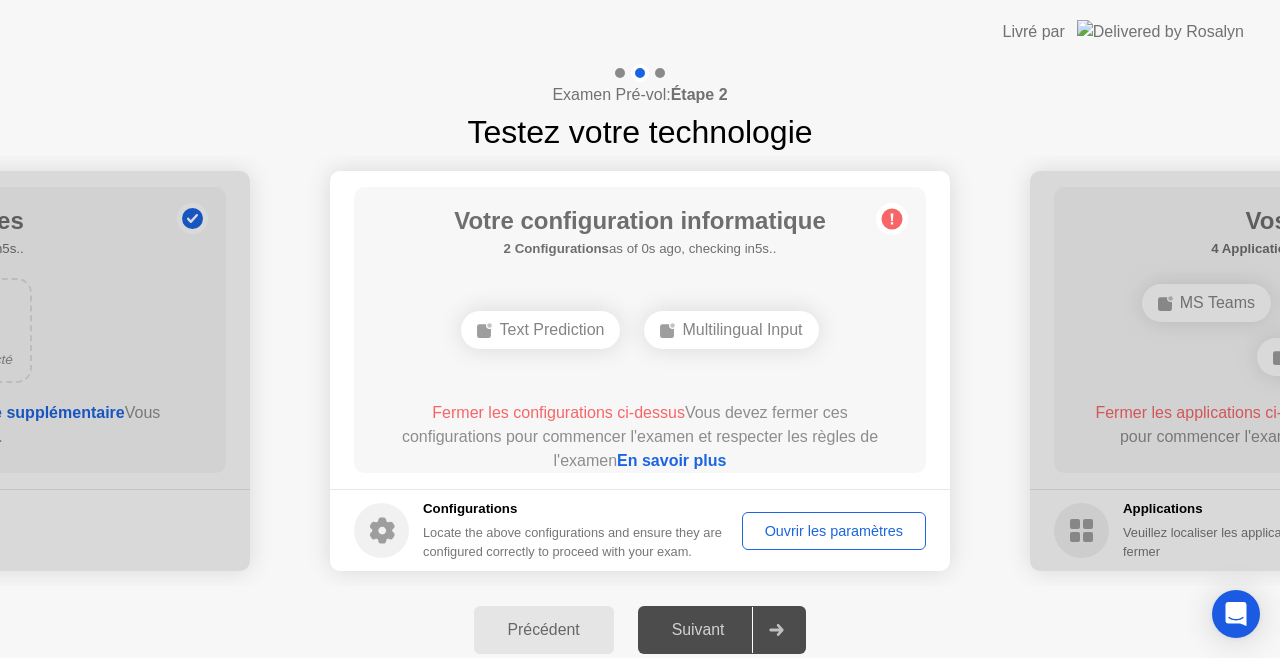 click on "Ouvrir les paramètres" 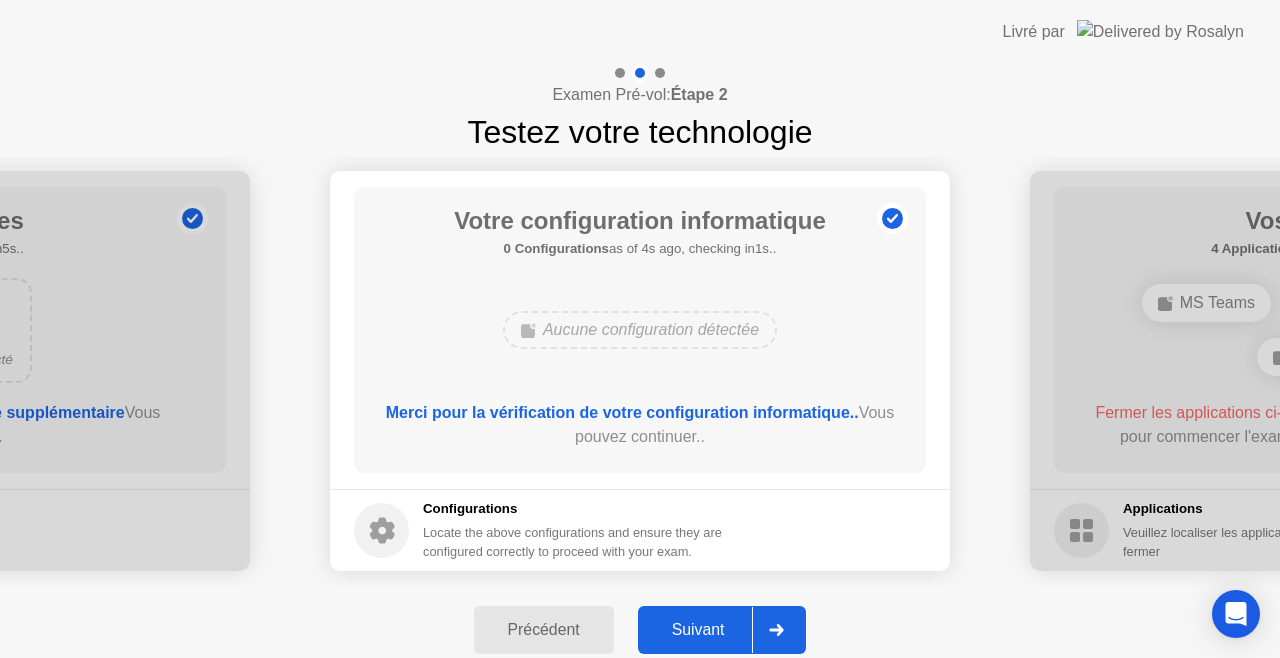 click on "Suivant" 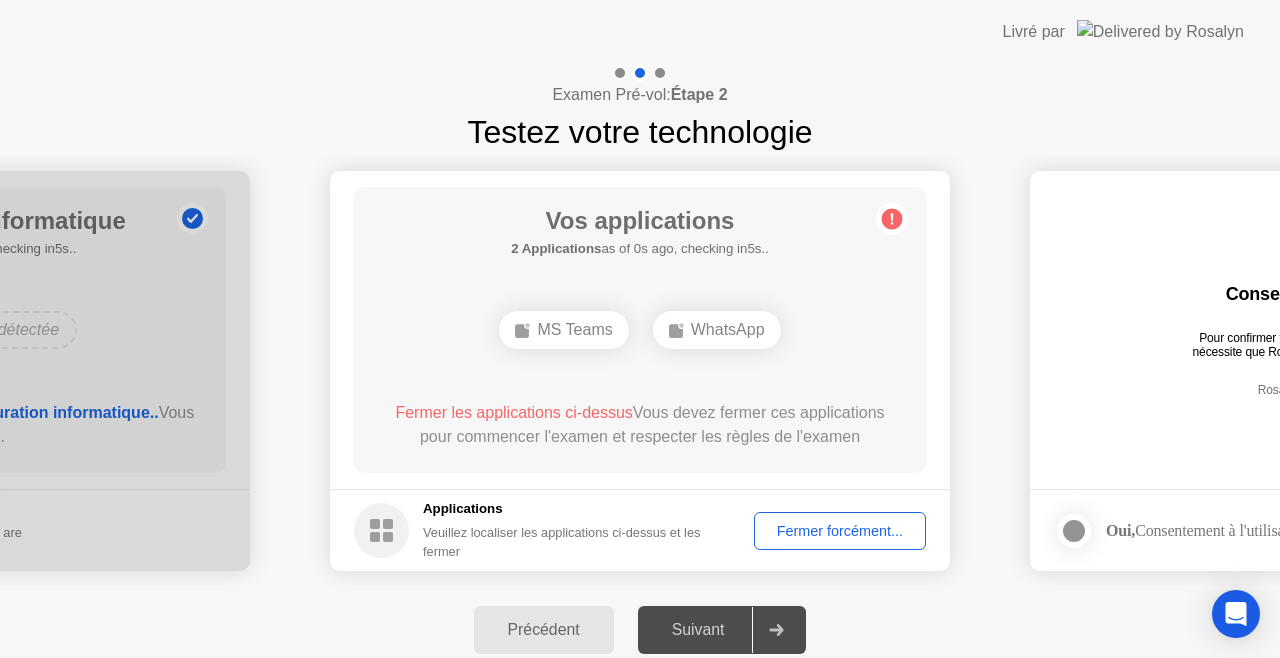 click on "MS Teams" 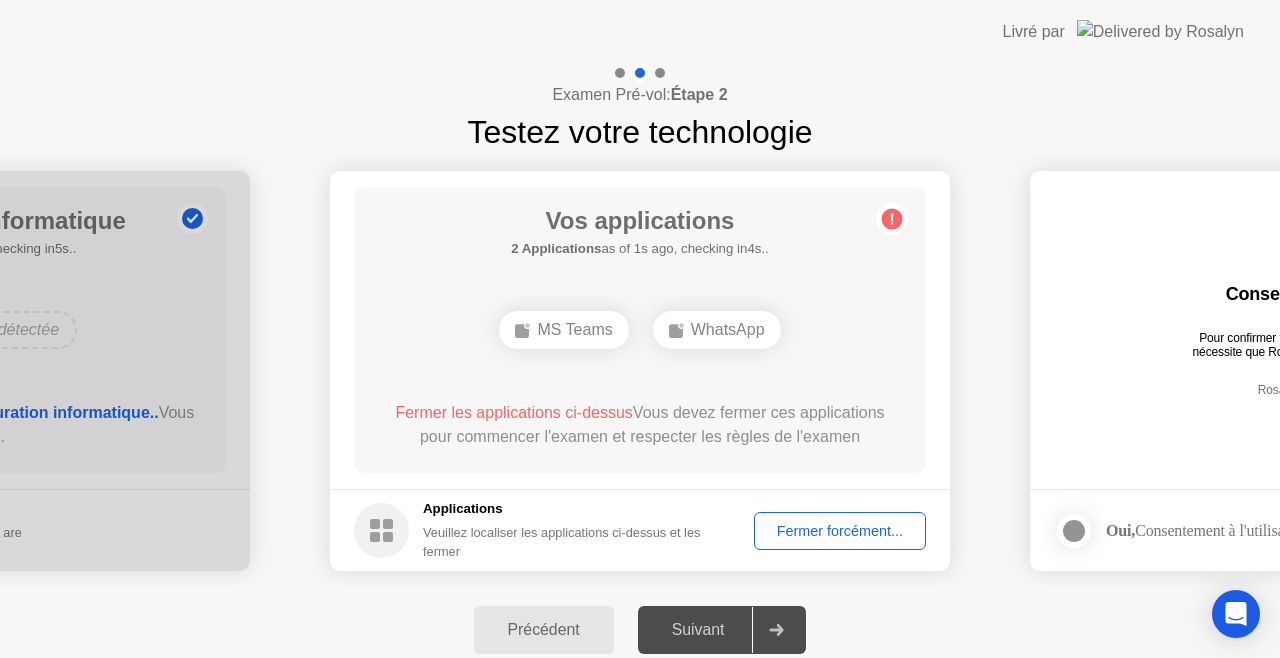 click on "MS Teams" 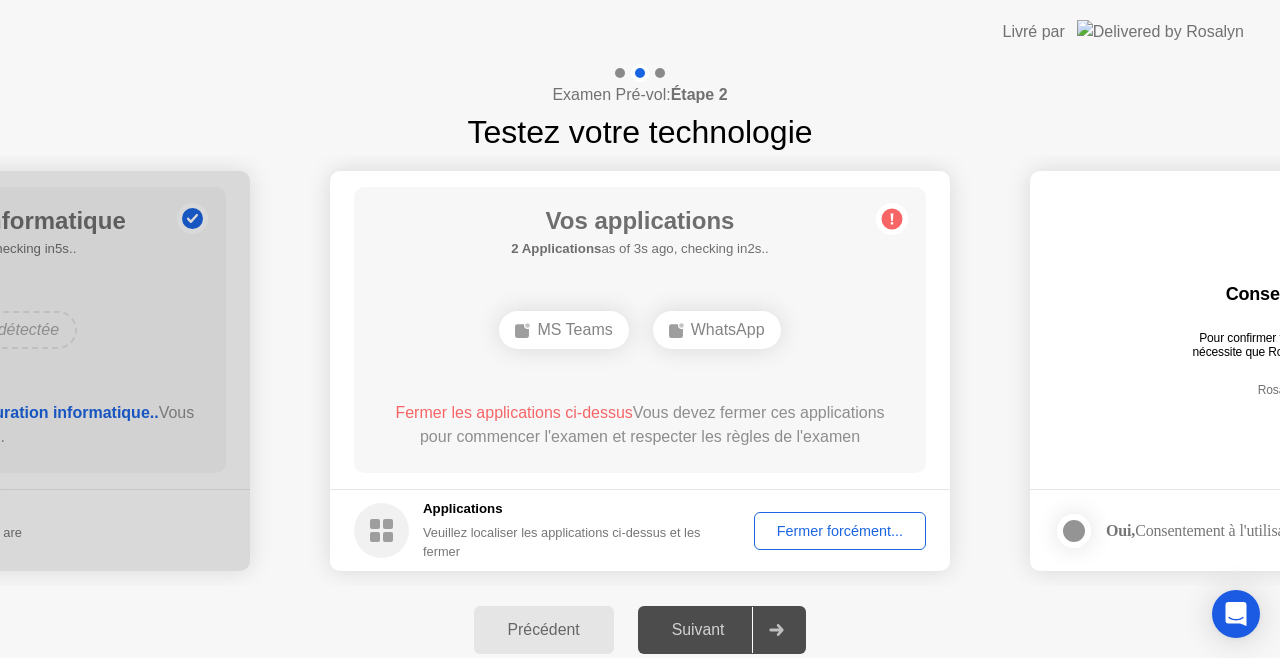 click on "Fermer forcément..." 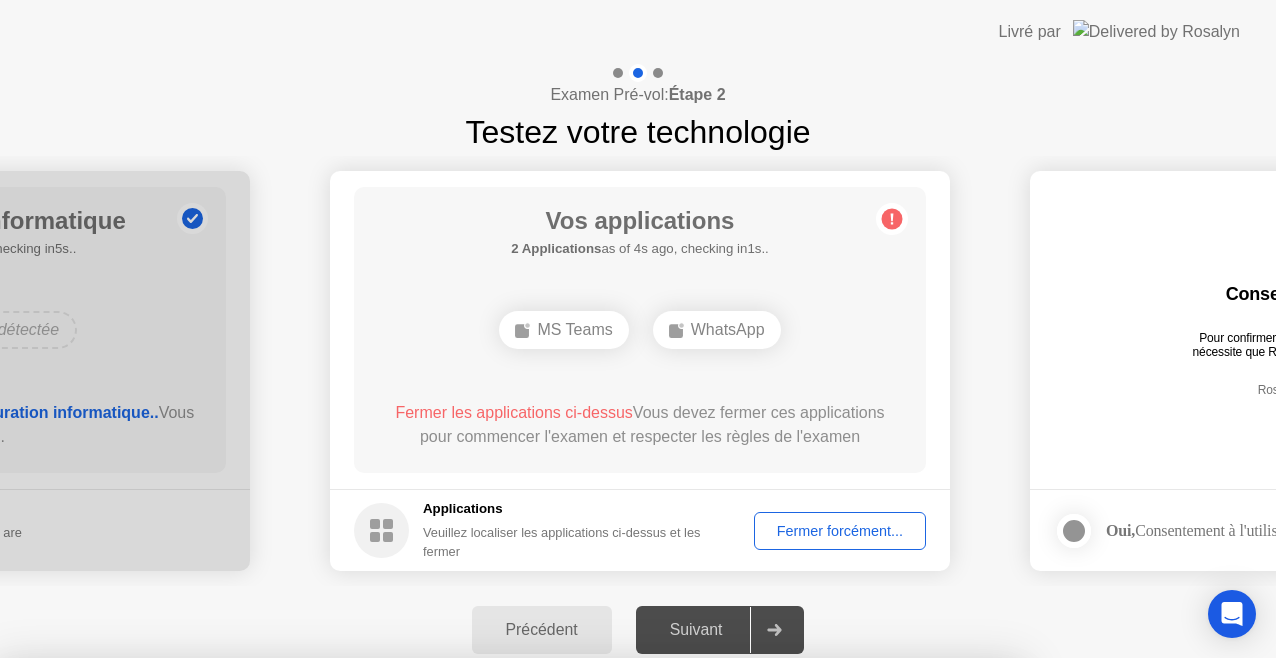 click on "Confirmer" at bounding box center [580, 934] 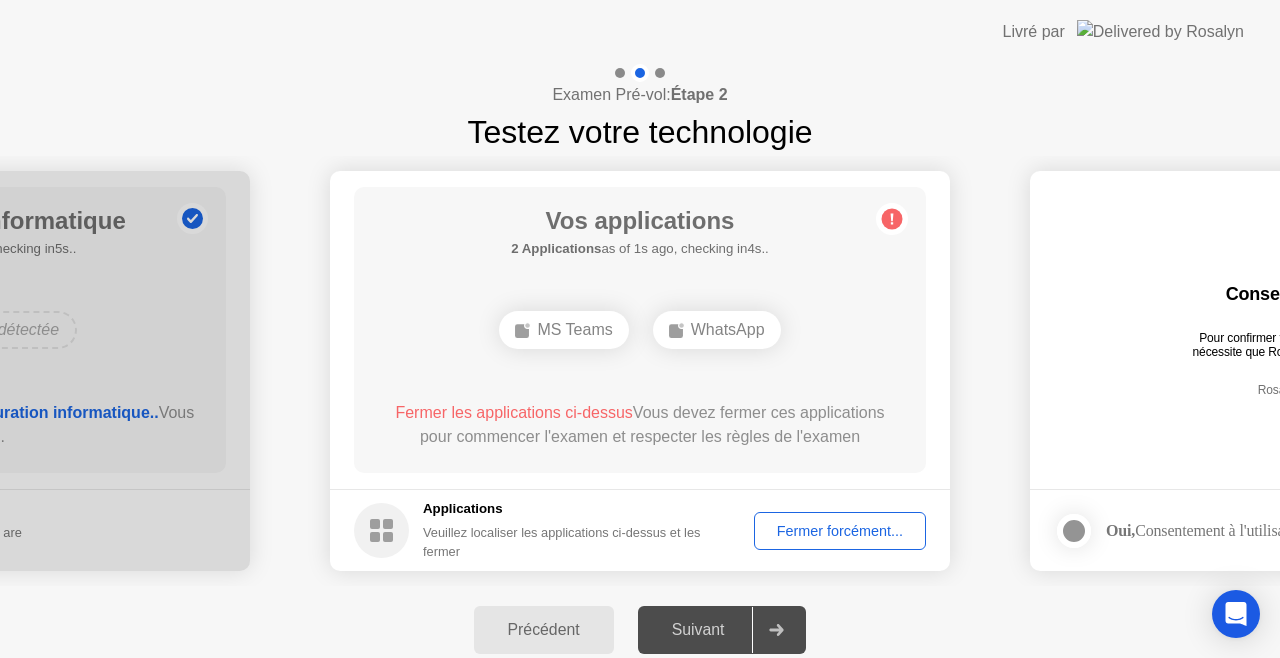 click on "Fermer forcément..." 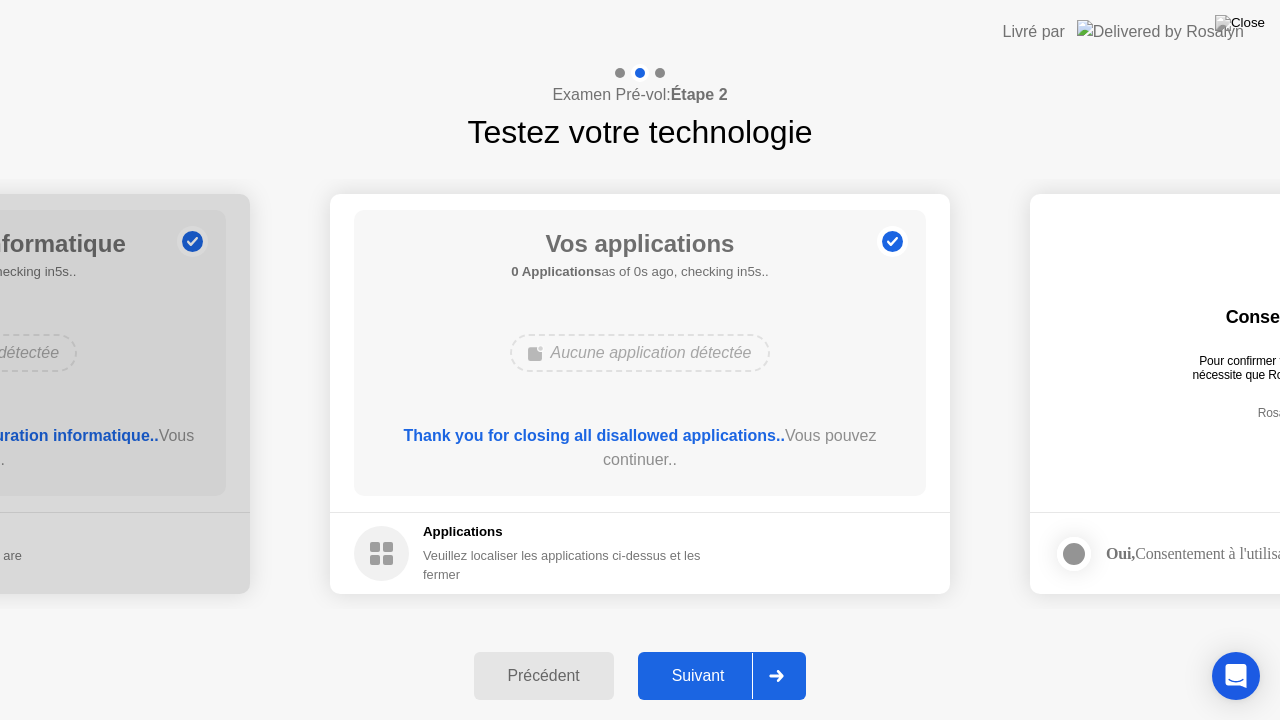 click on "Thank you for closing all disallowed applications..  Vous pouvez continuer.." 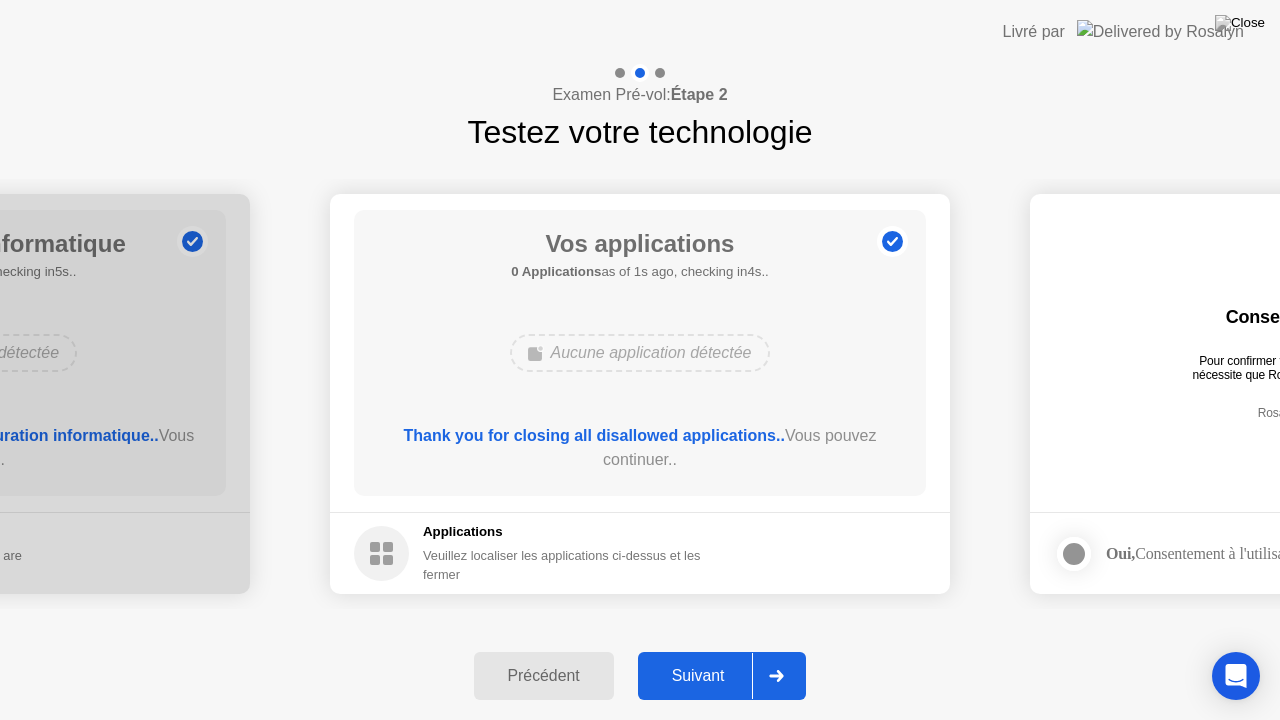 click 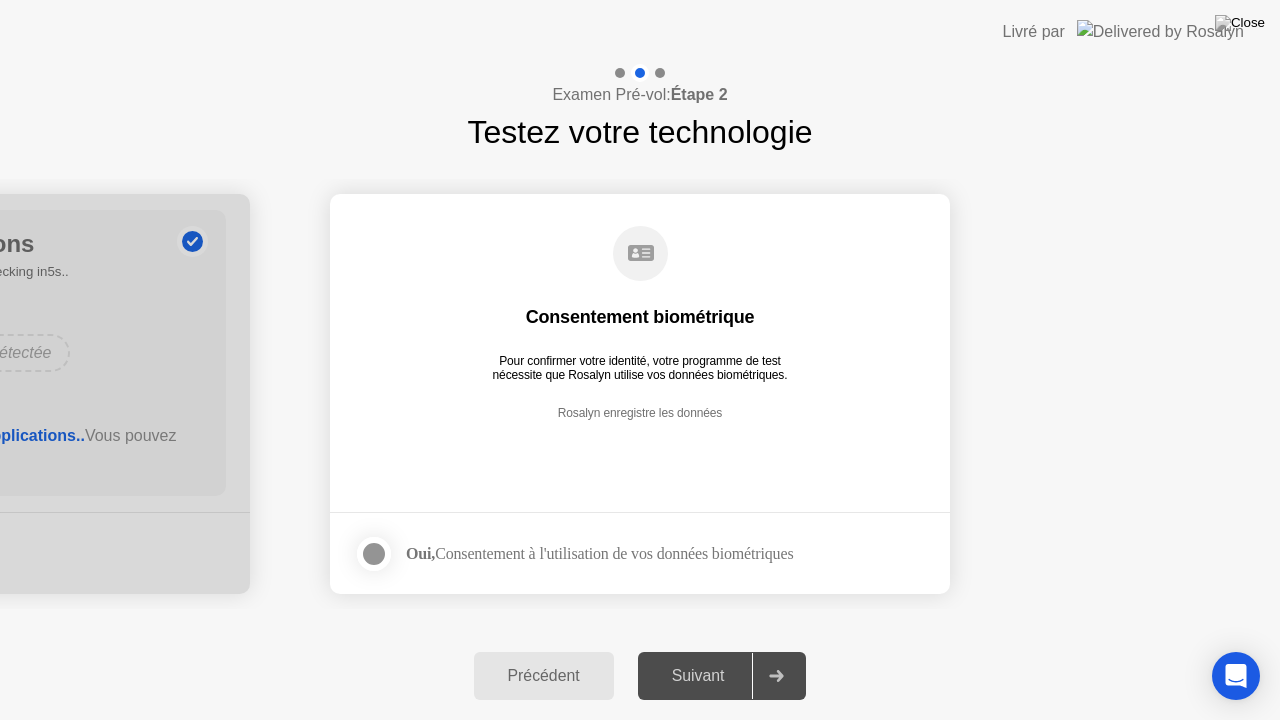 click 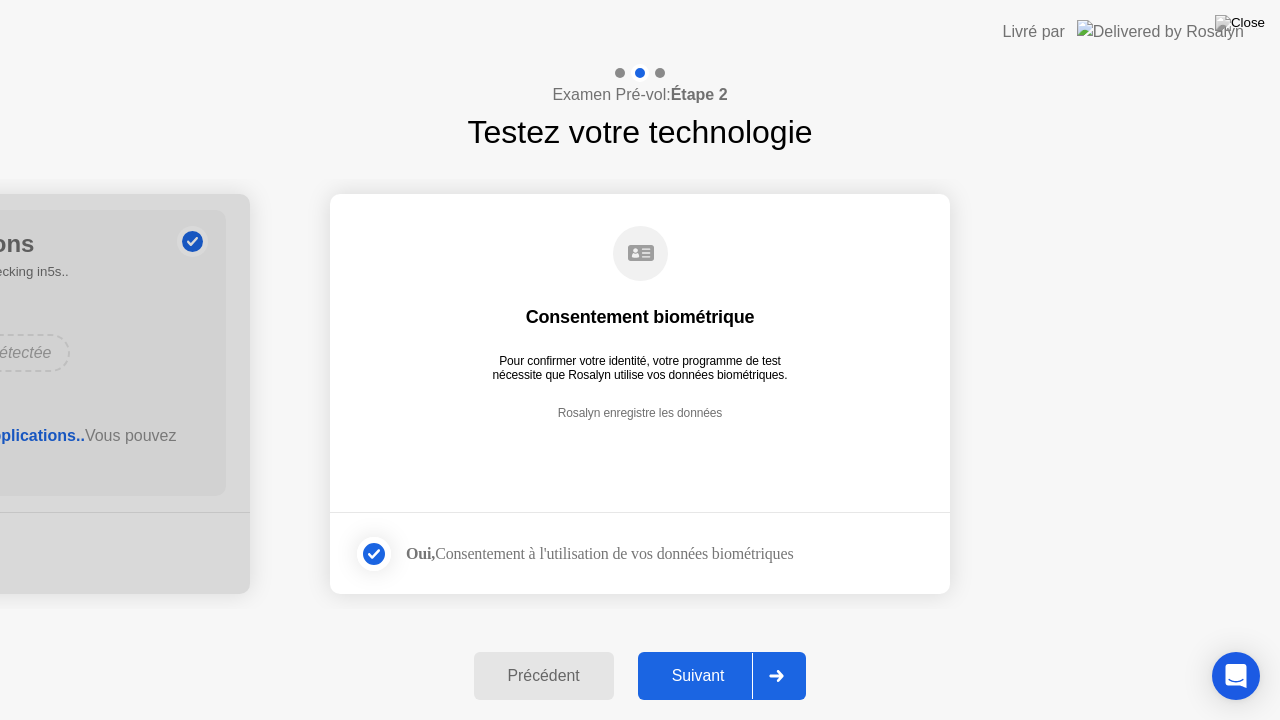 click on "Suivant" 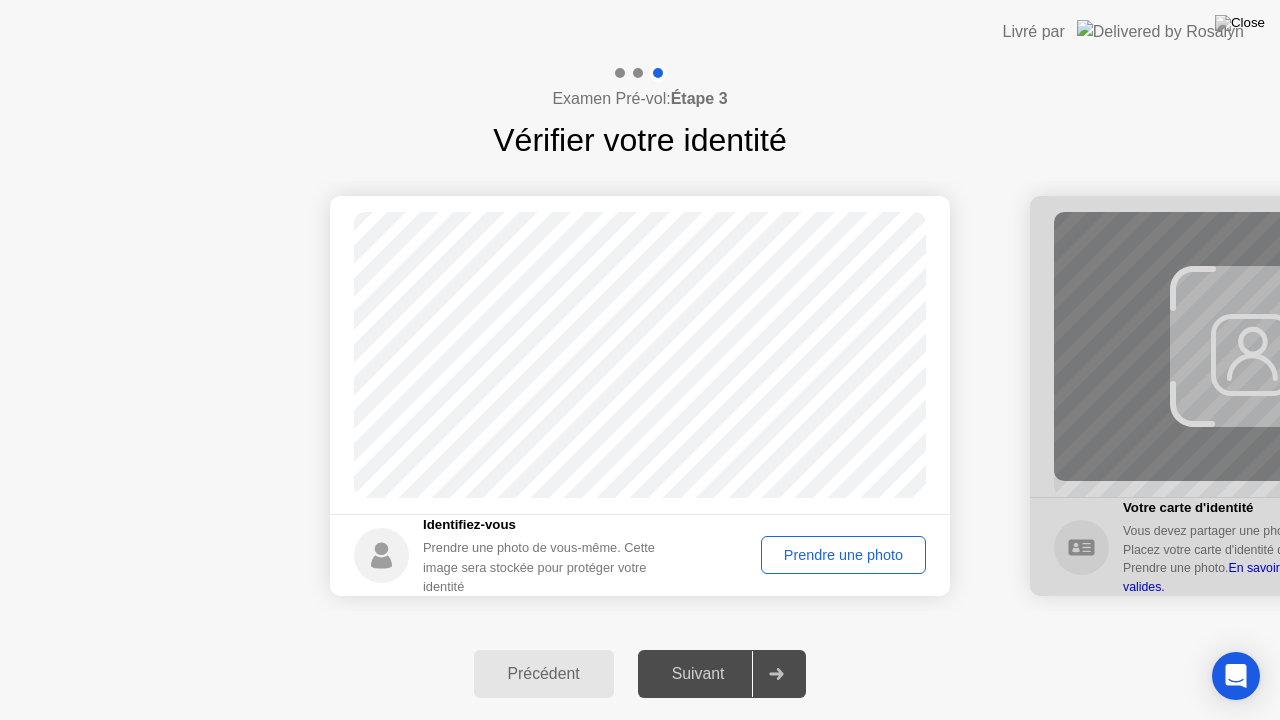 click on "Prendre une photo" 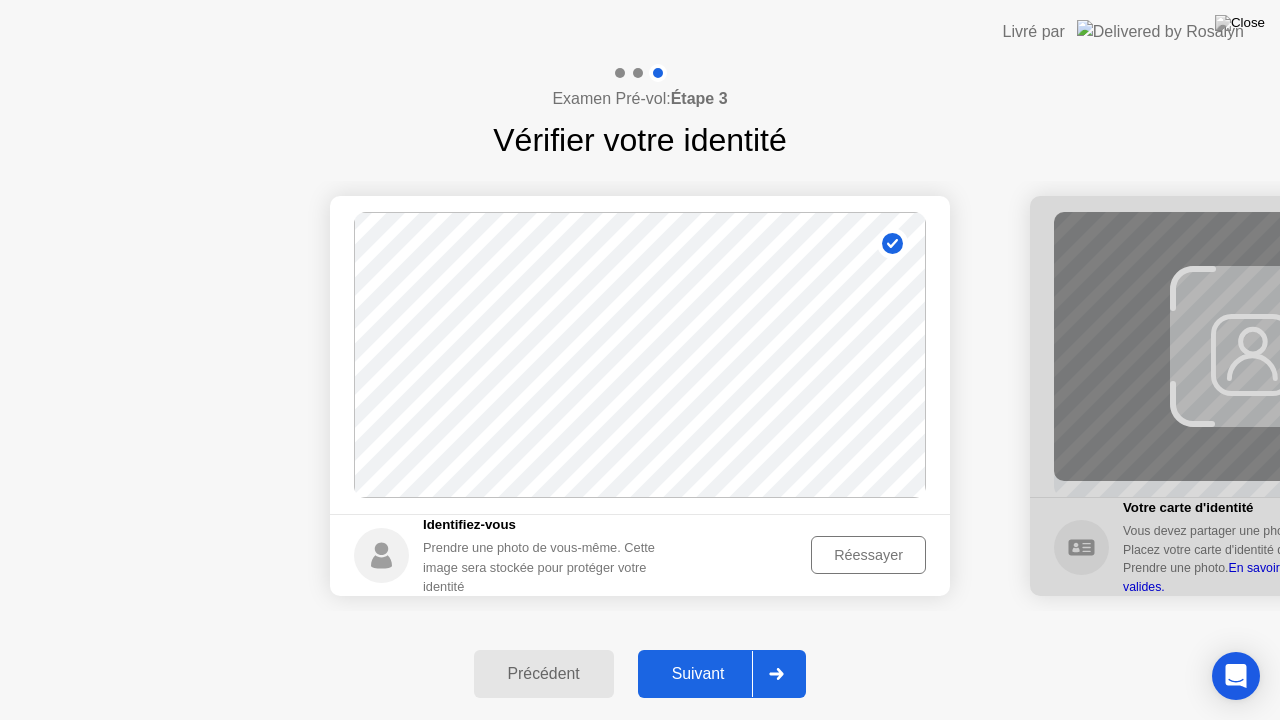 click on "Suivant" 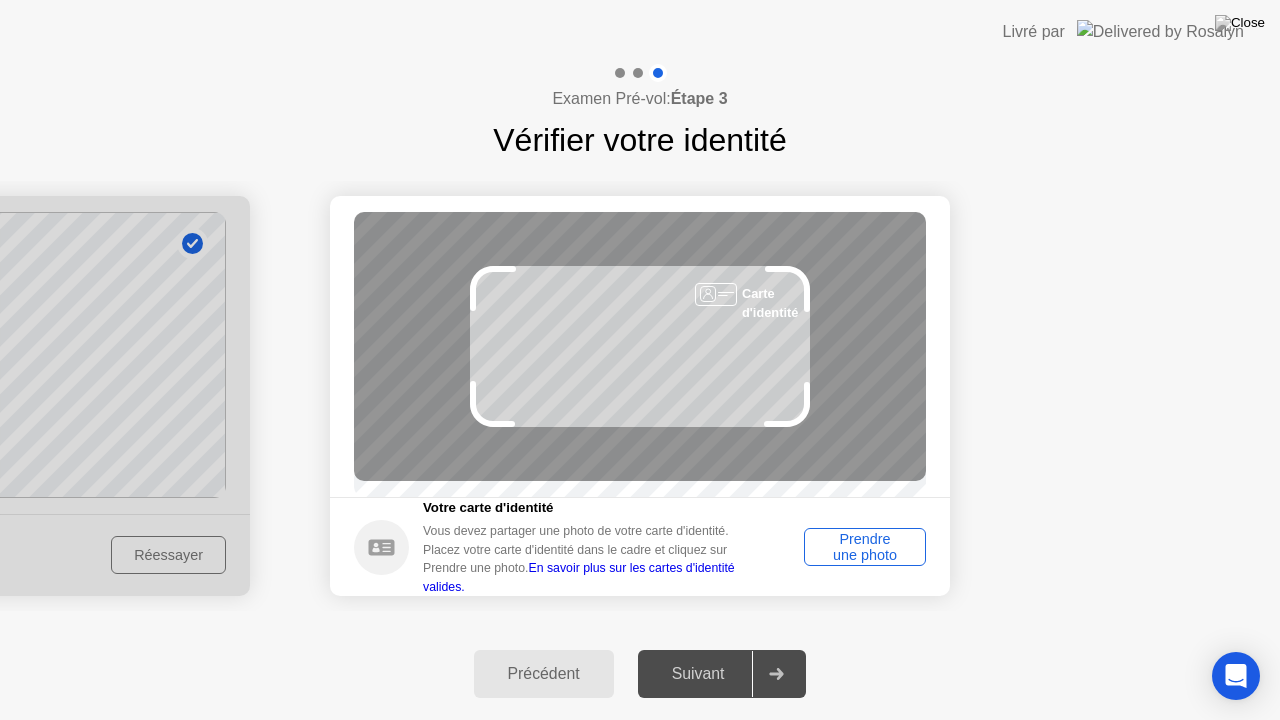 click on "Prendre une photo" 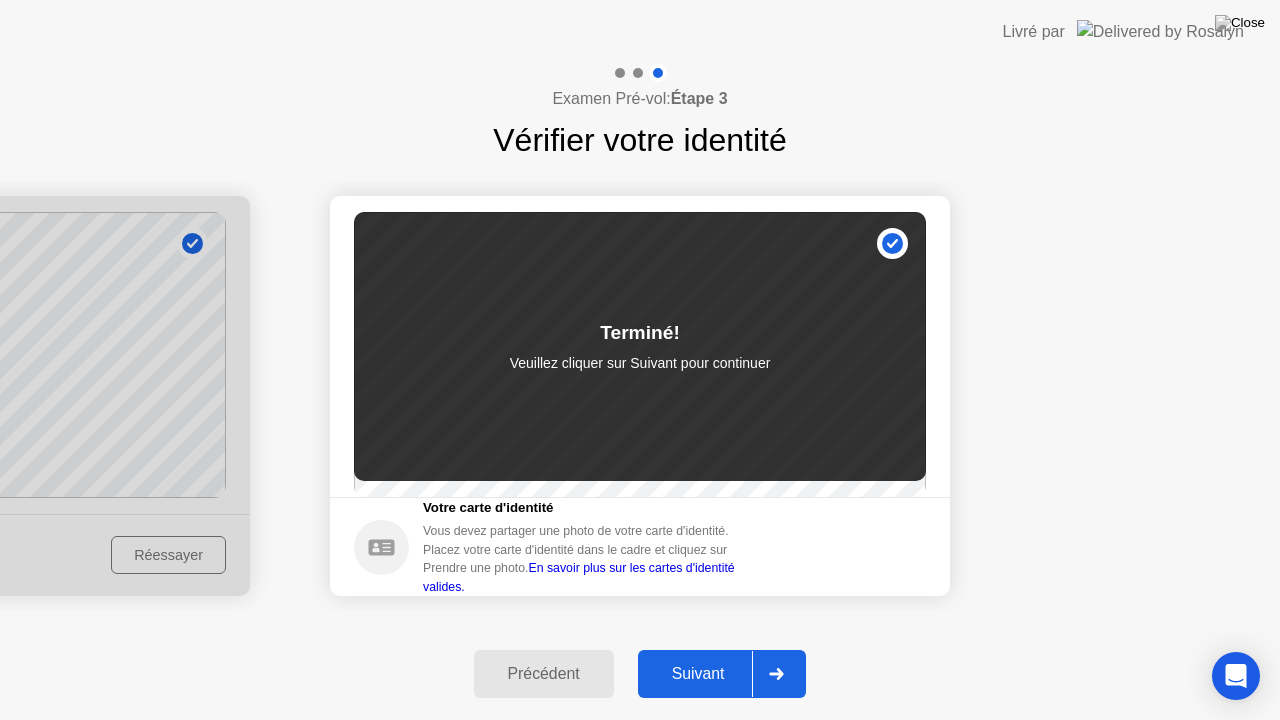 click on "Suivant" 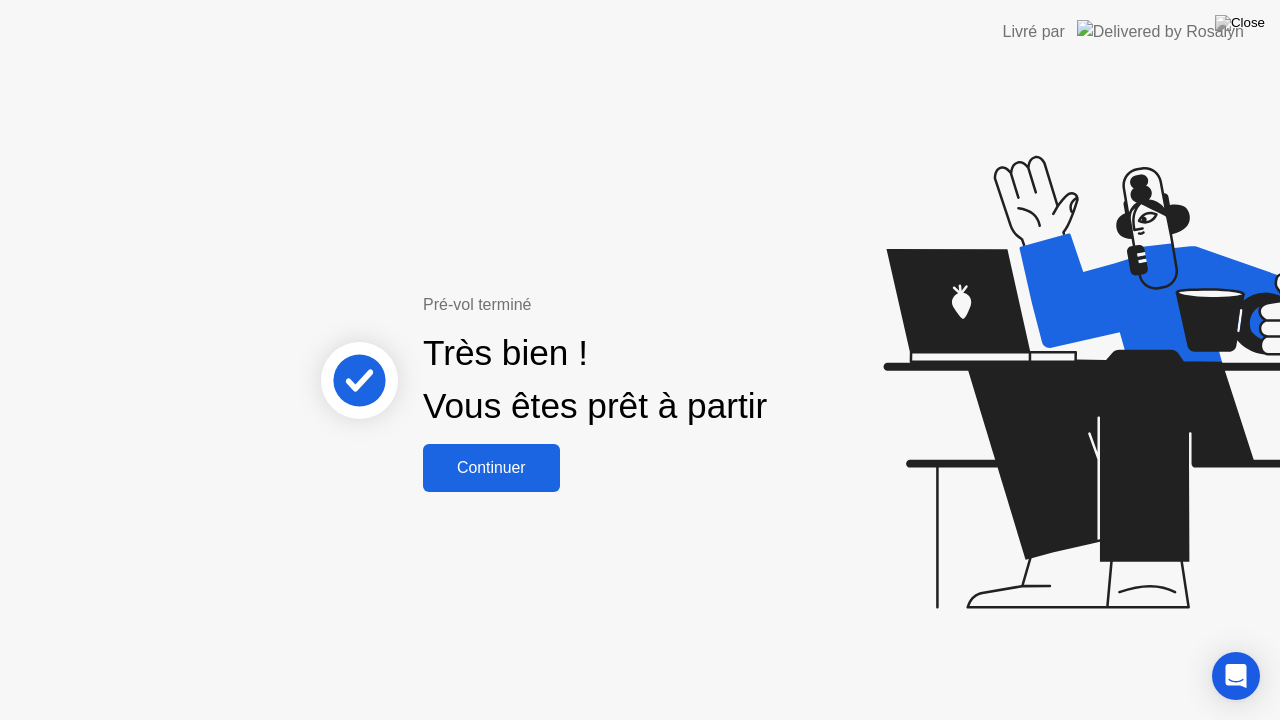 click on "Continuer" 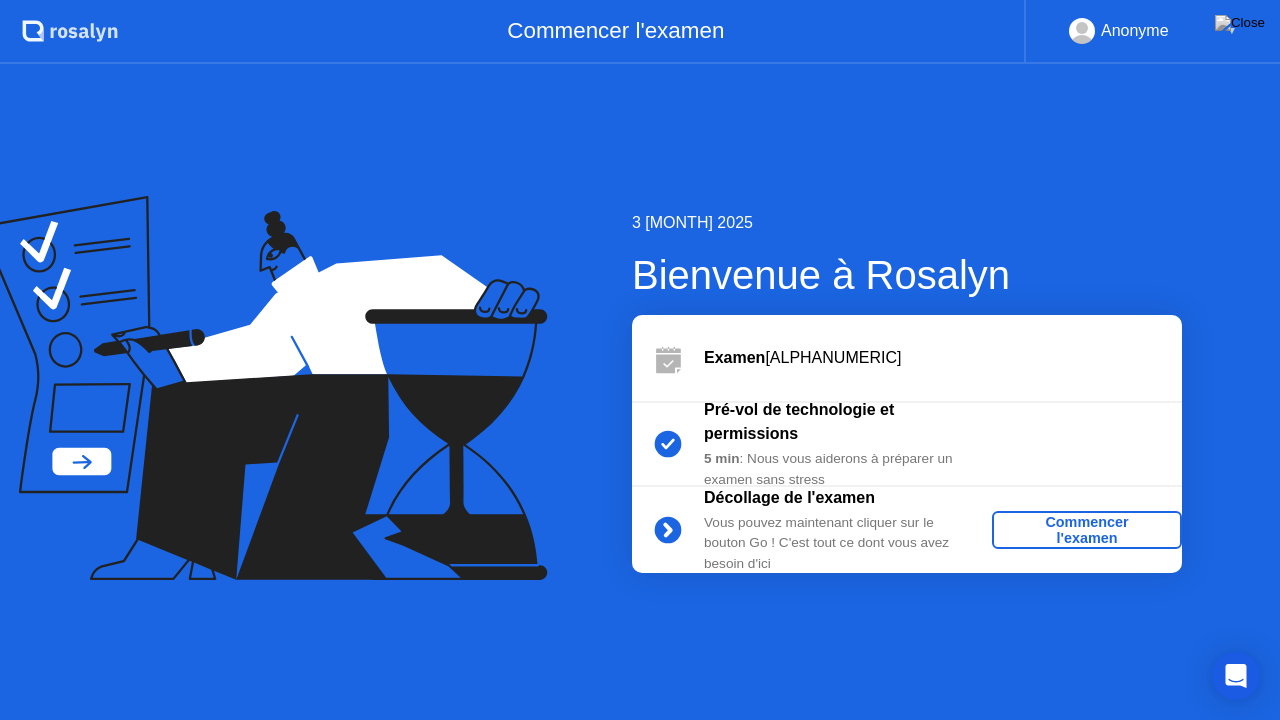 click on "Commencer l'examen" 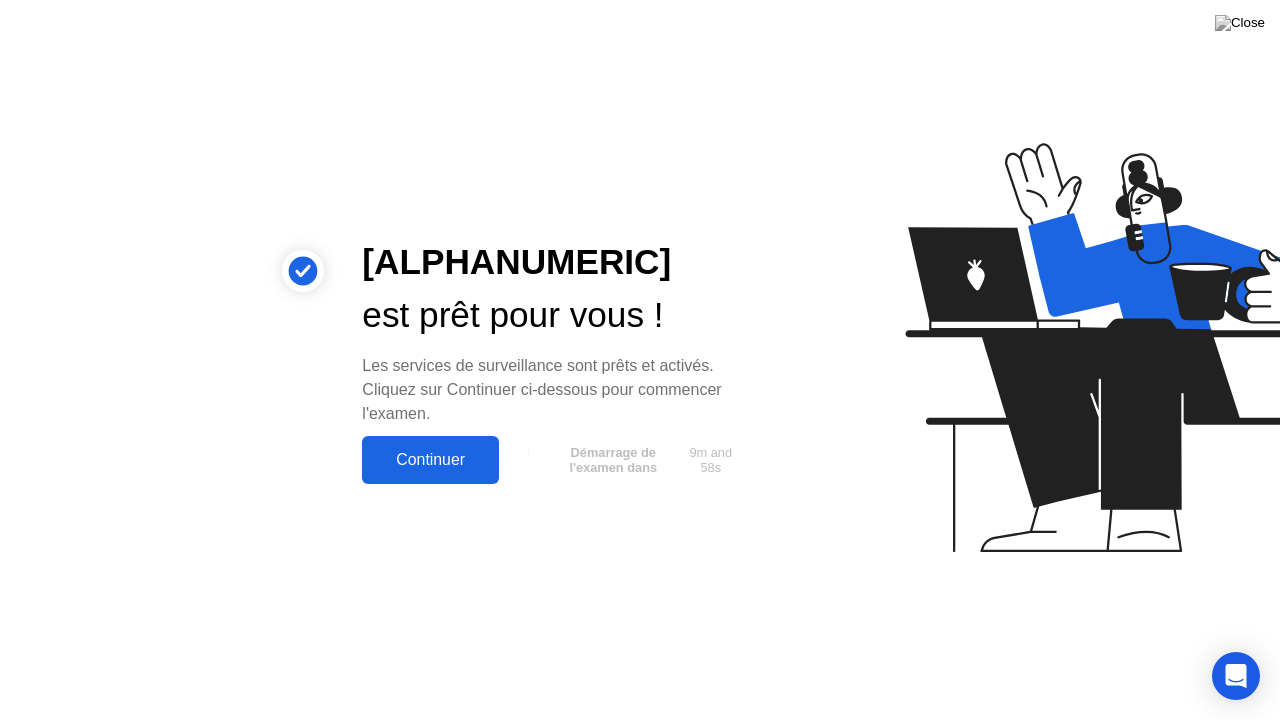 click on "Continuer  Démarrage de l'examen dans  9m and 58s" 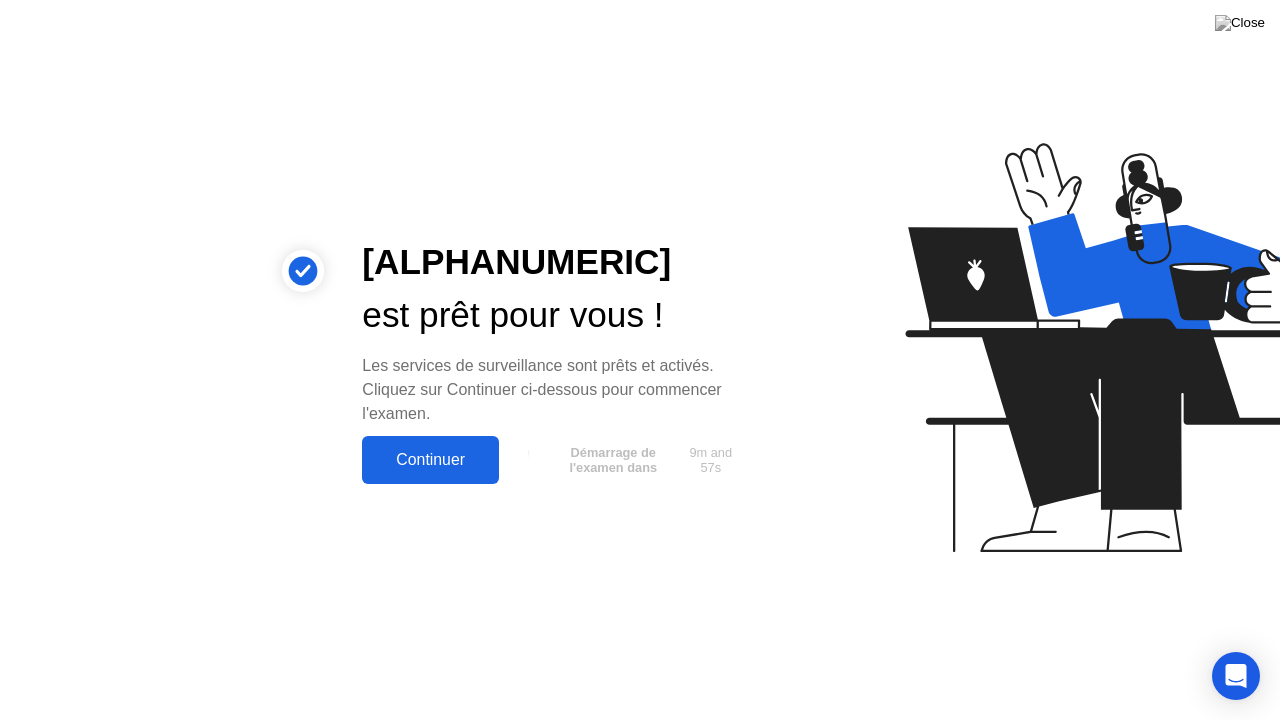 click on "Continuer" 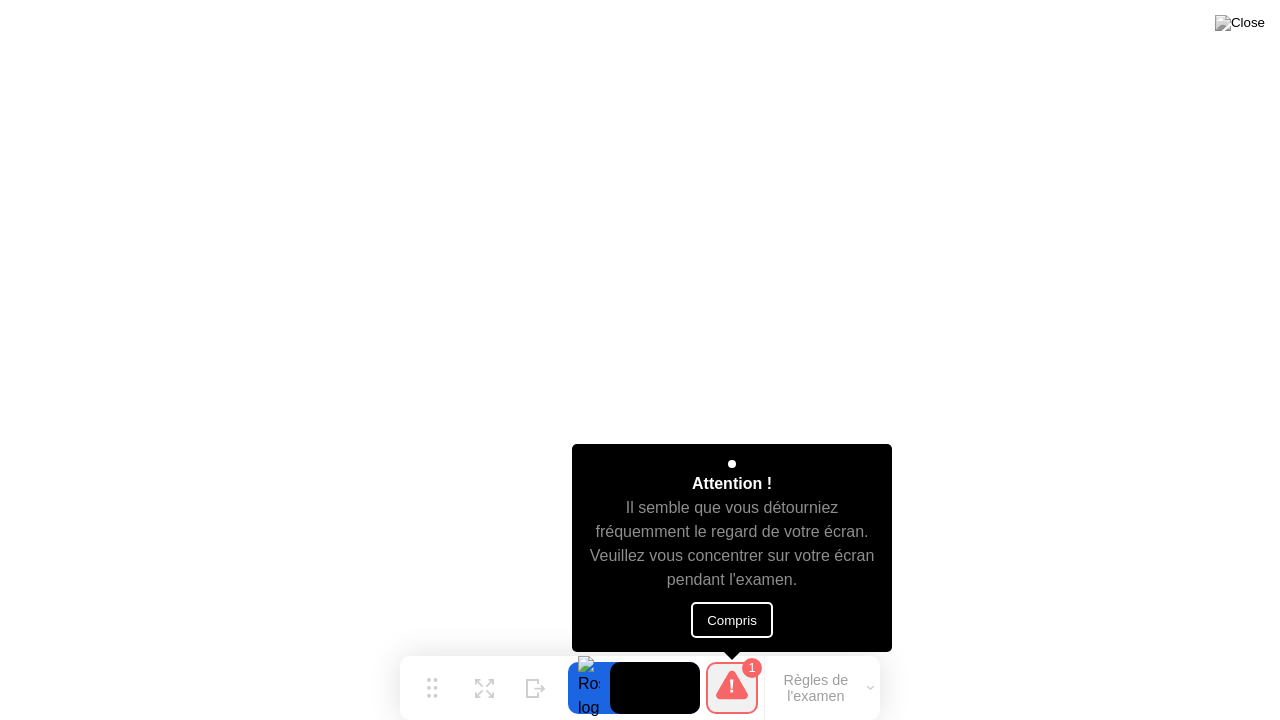 click on "Compris" 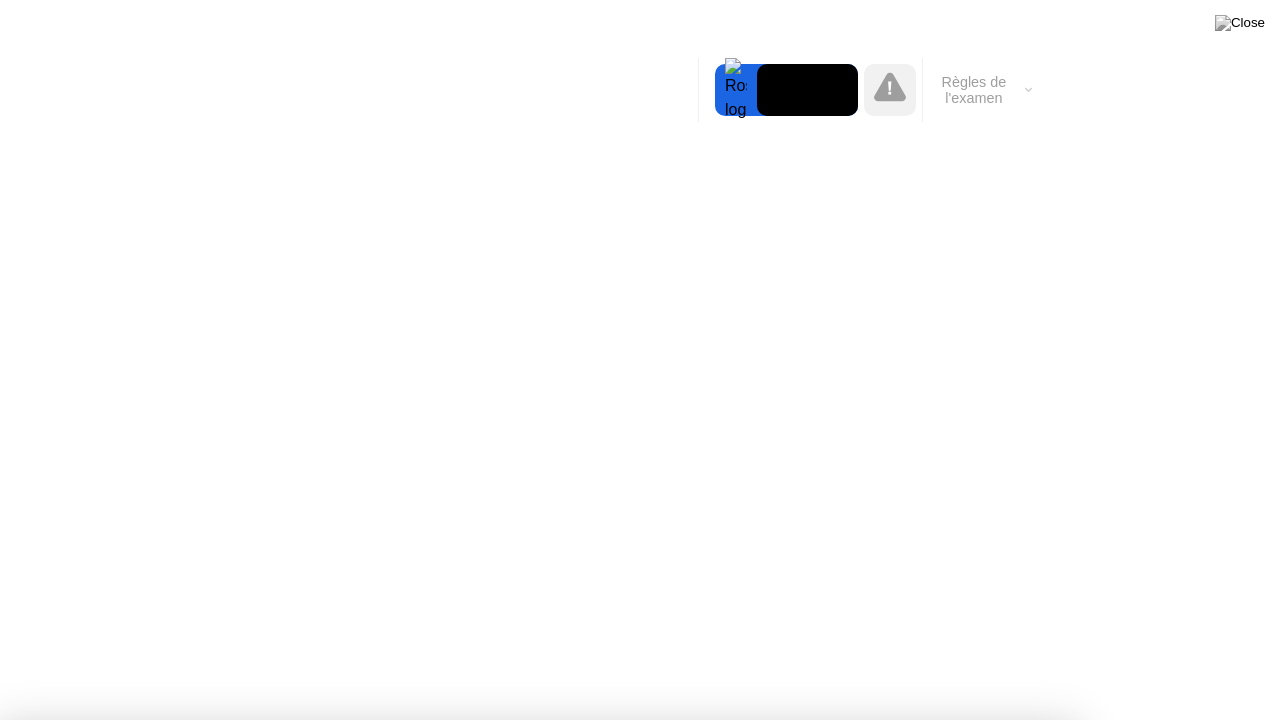 click on "Compris!" at bounding box center (657, 1227) 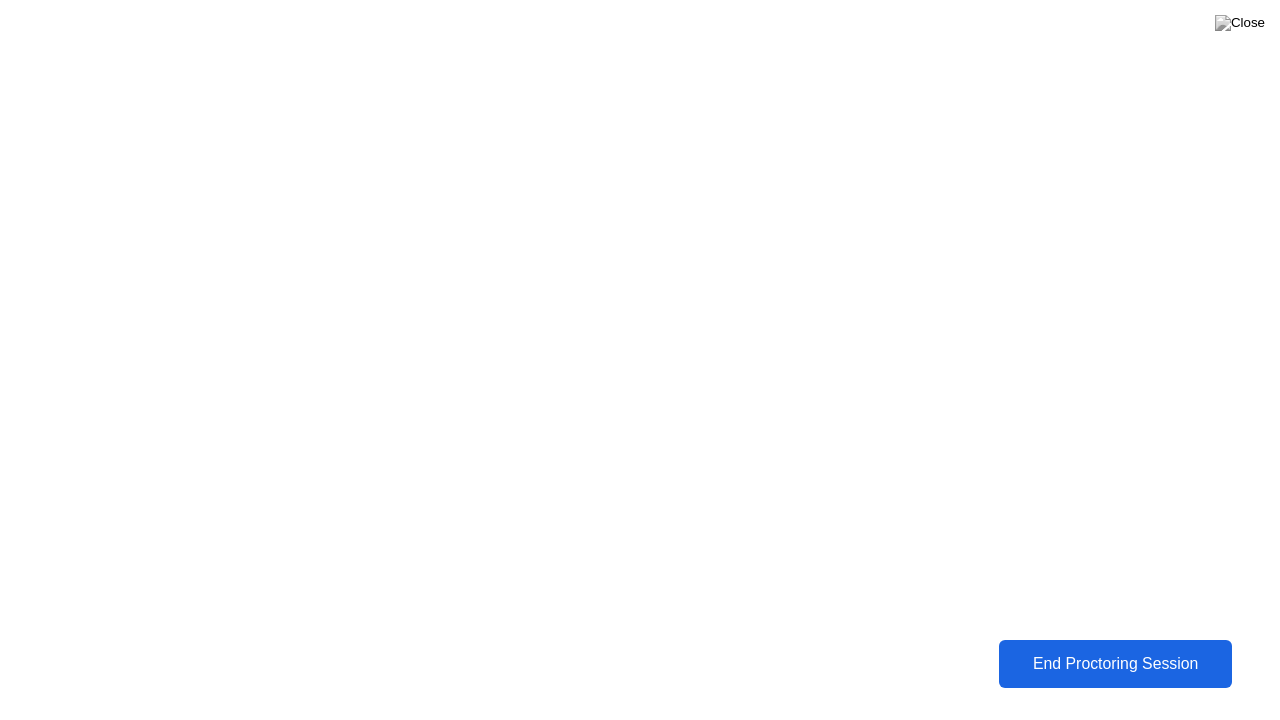 click on "End Proctoring Session" 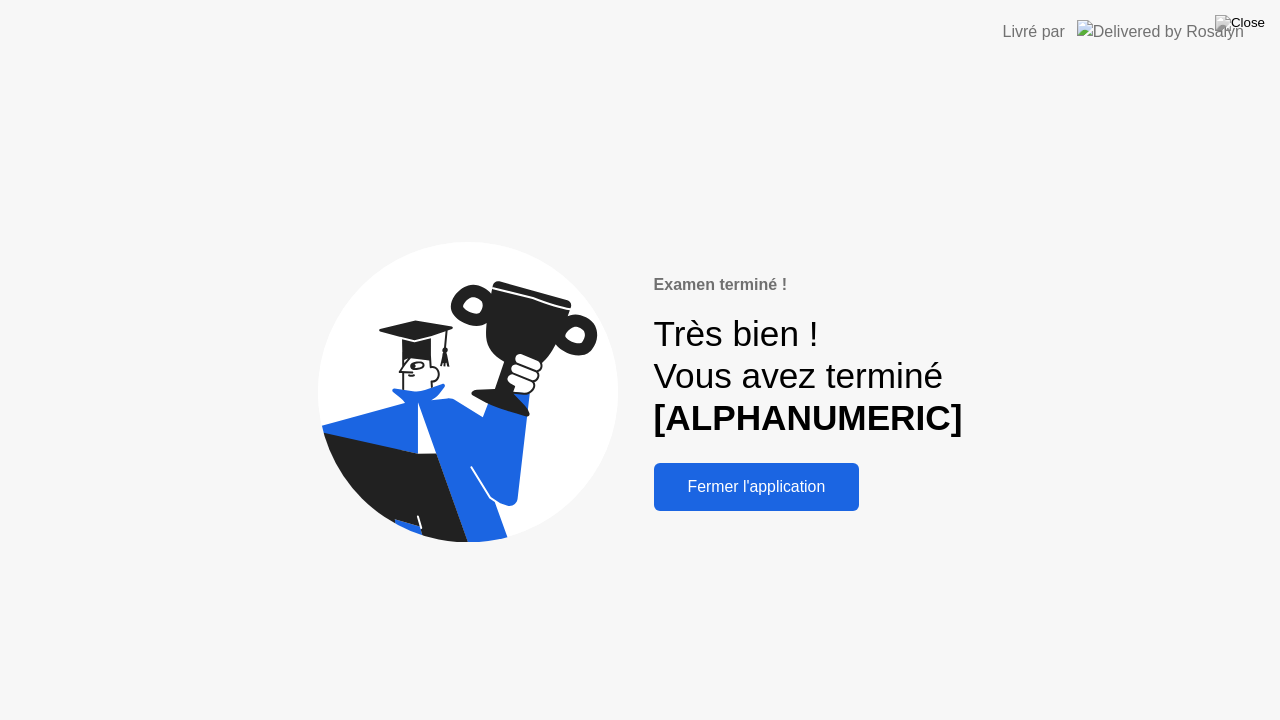 click on "Fermer l'application" 